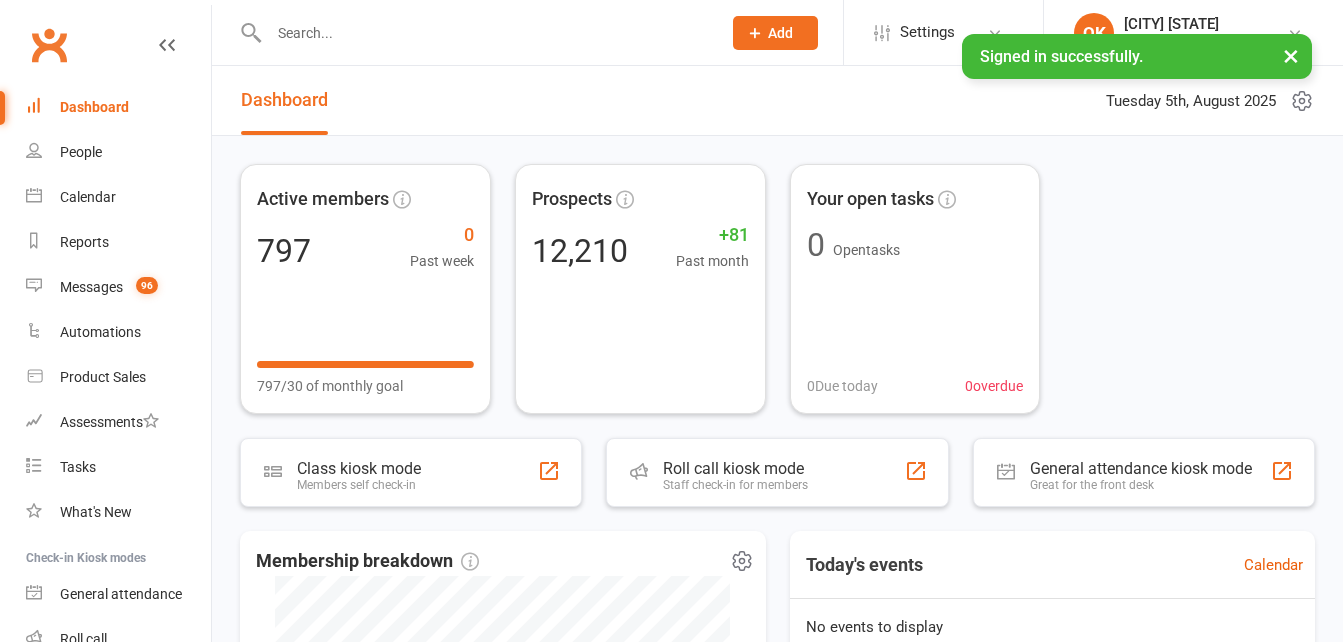 scroll, scrollTop: 0, scrollLeft: 0, axis: both 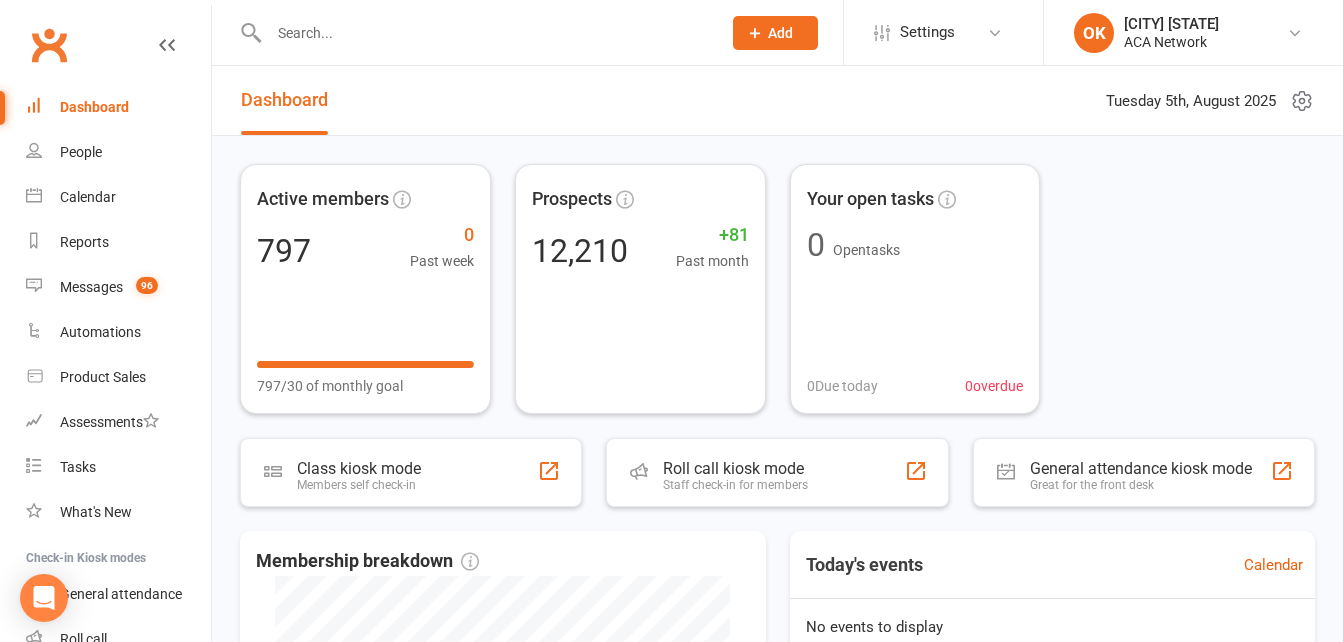 click at bounding box center (485, 33) 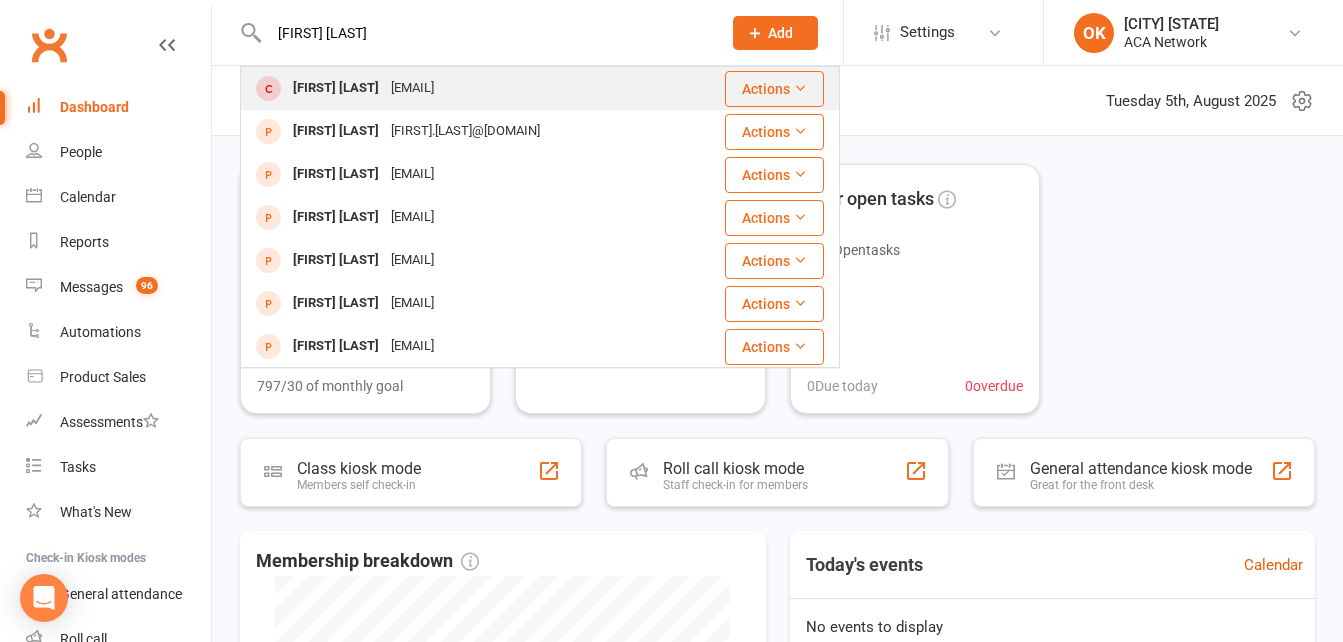 type on "[FIRST] [LAST]" 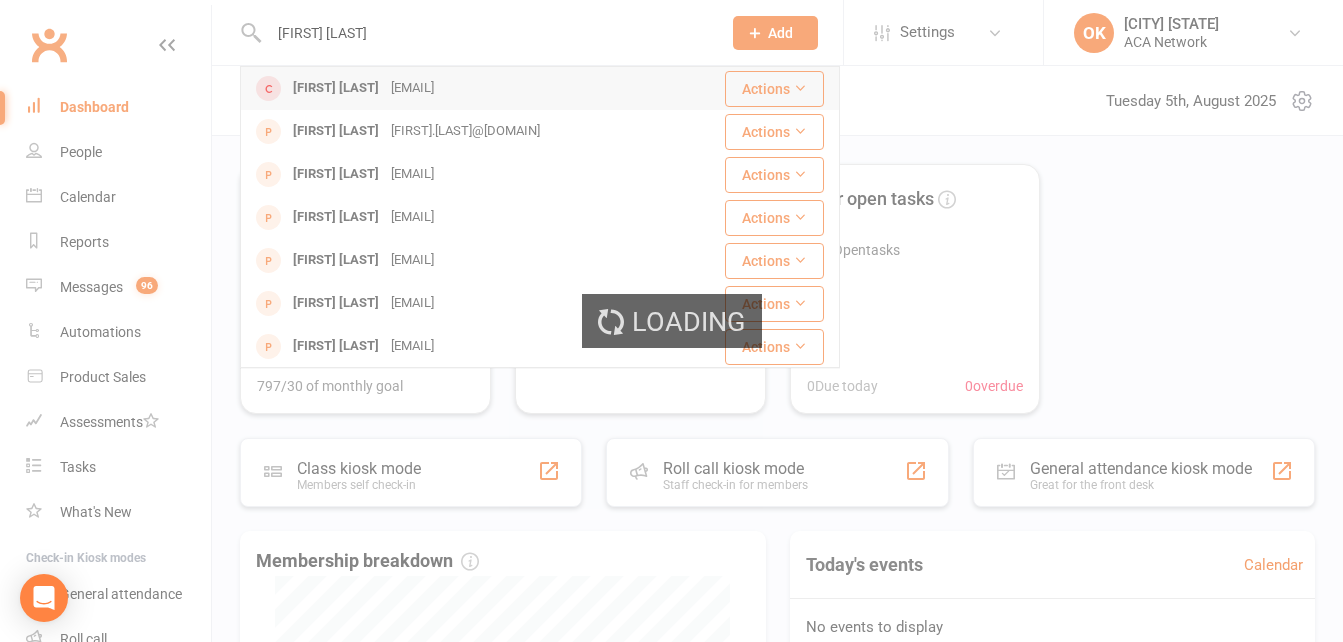 type 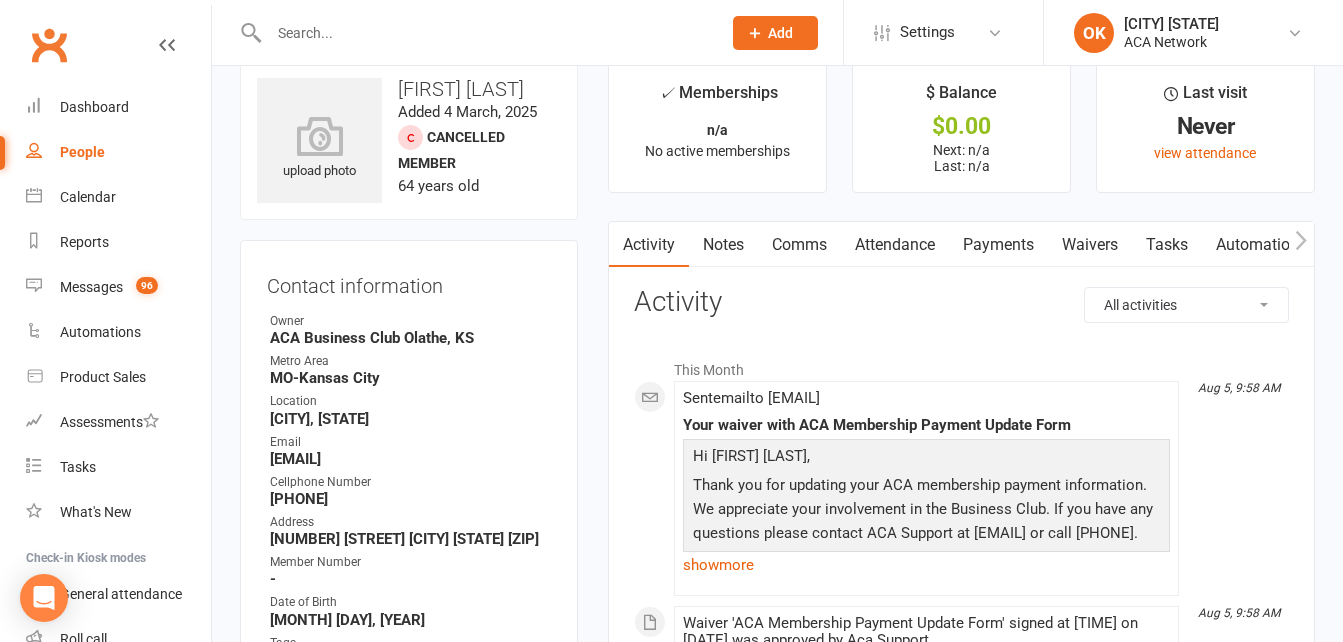 scroll, scrollTop: 0, scrollLeft: 0, axis: both 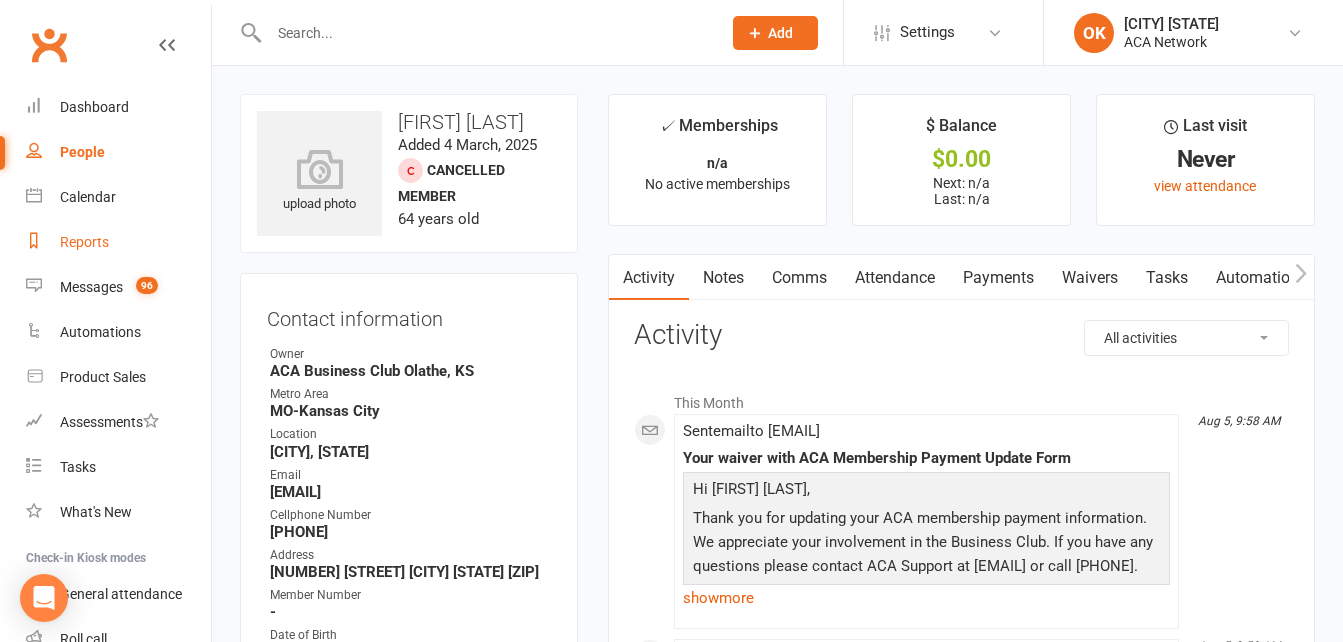 click on "Reports" at bounding box center [84, 242] 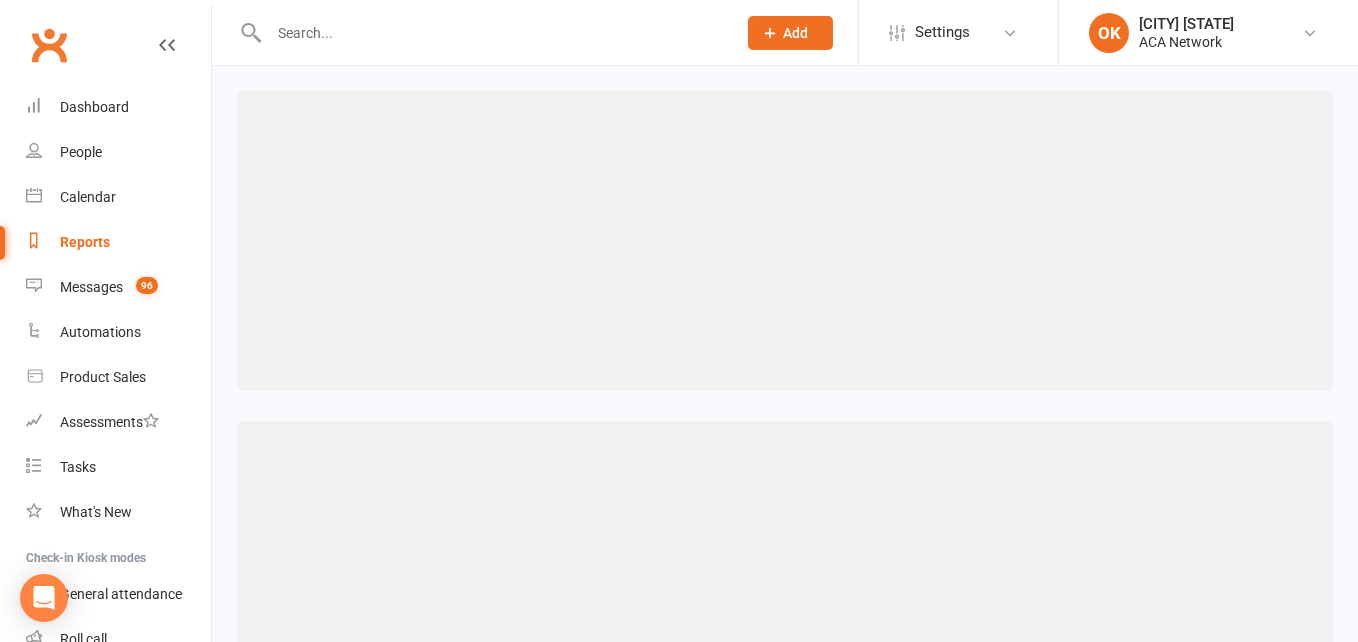 select on "100" 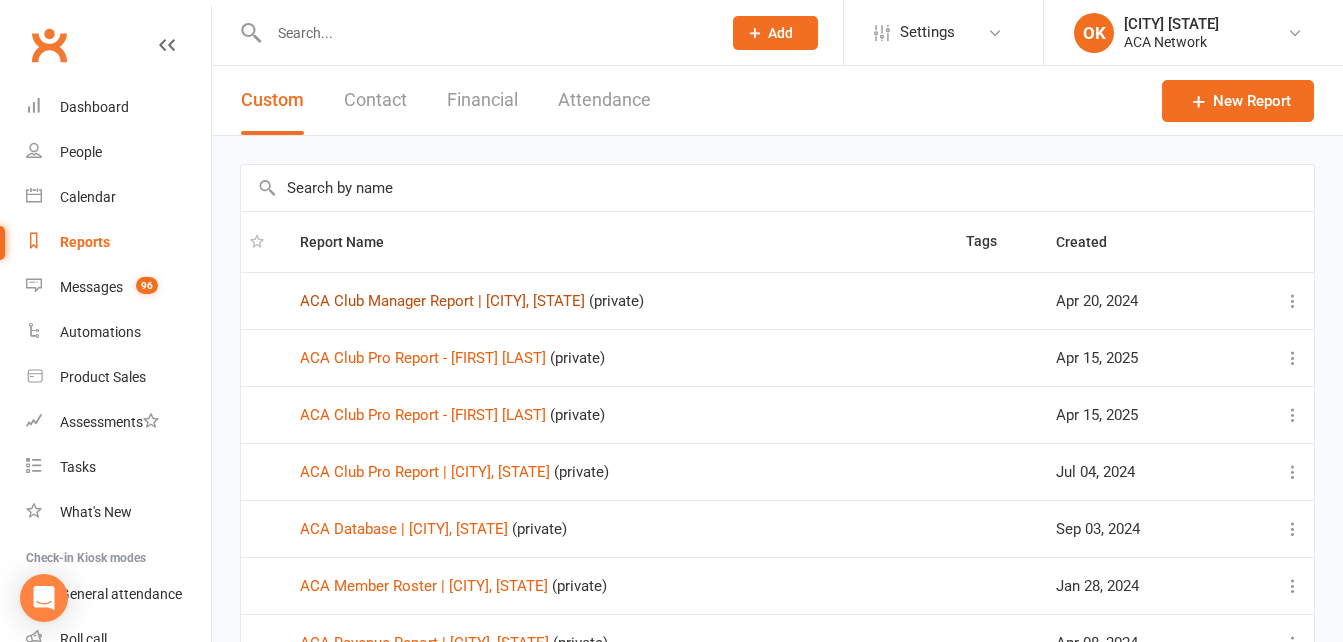 click on "ACA Club Manager Report | [CITY], [STATE]" at bounding box center (442, 301) 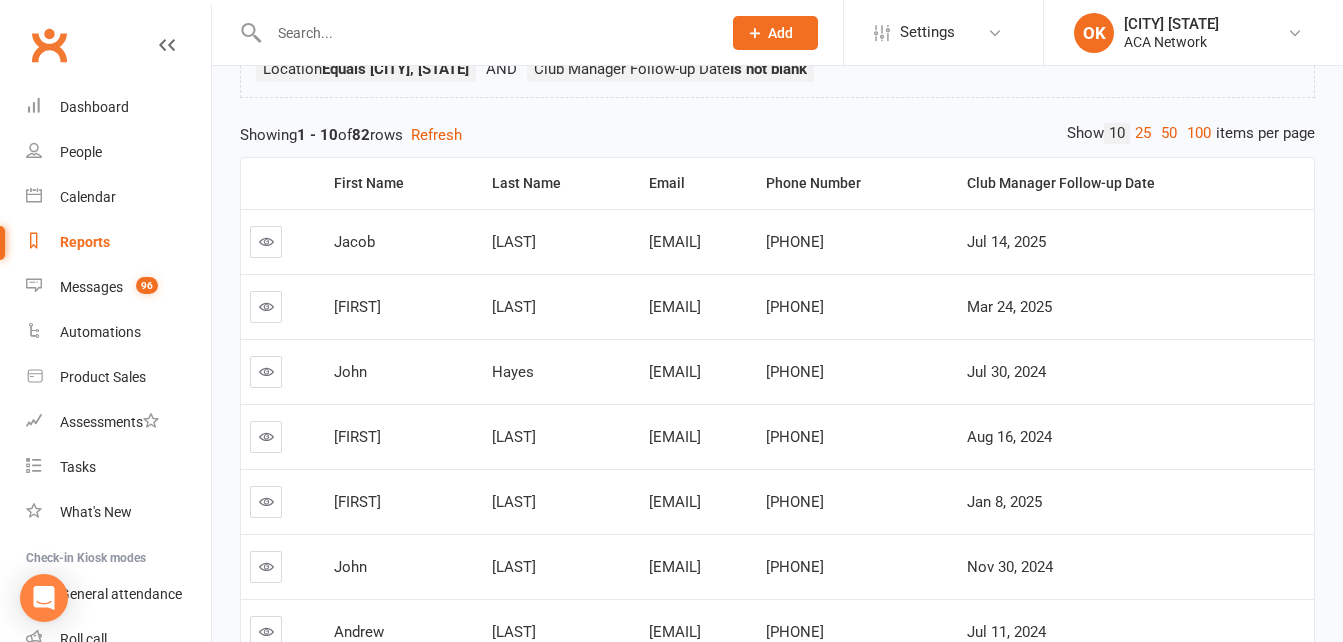 scroll, scrollTop: 183, scrollLeft: 0, axis: vertical 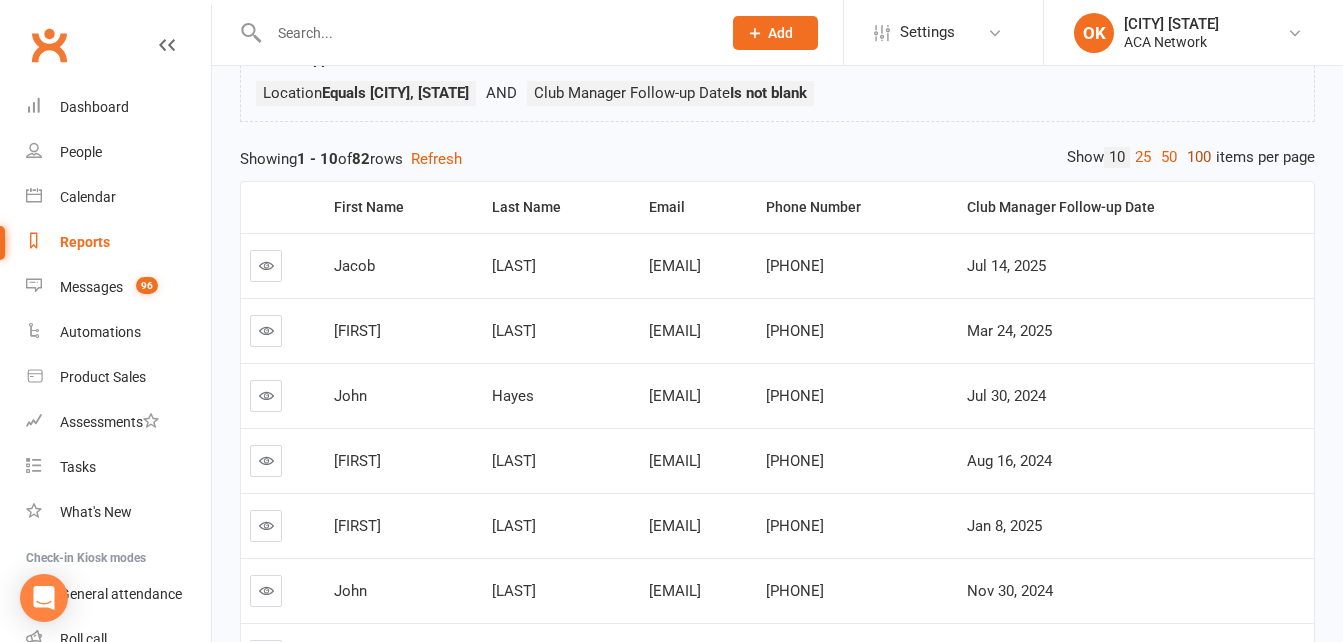 click on "100" at bounding box center (1199, 157) 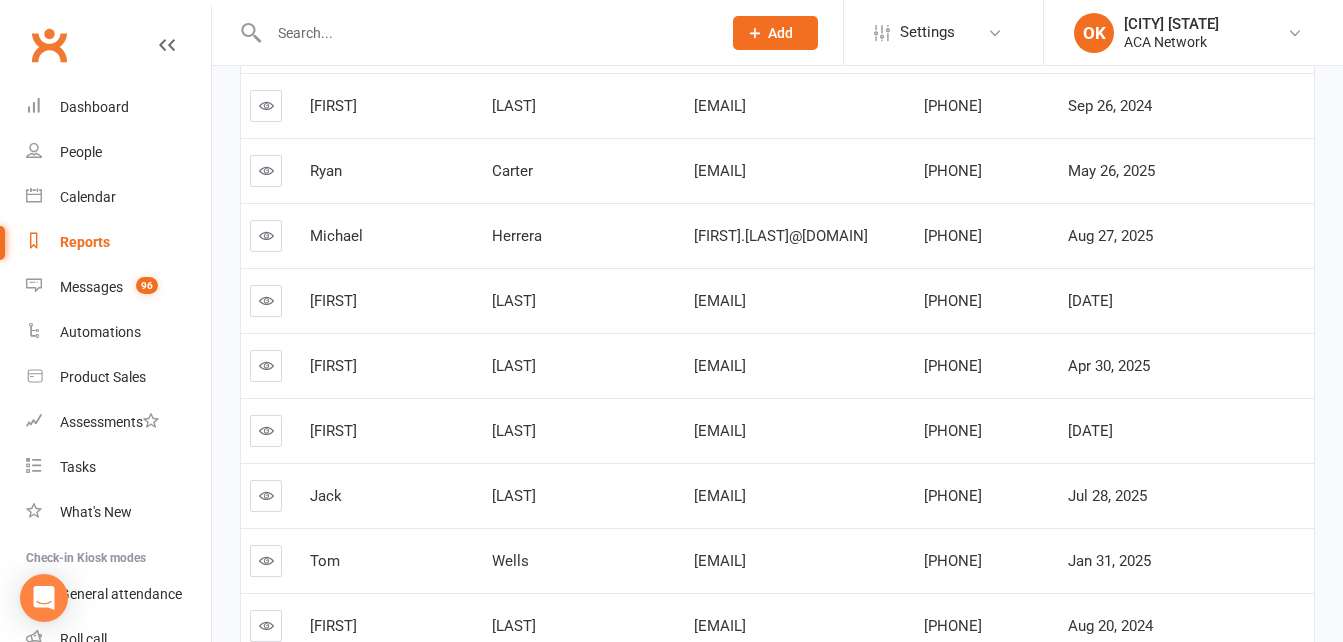 scroll, scrollTop: 1983, scrollLeft: 0, axis: vertical 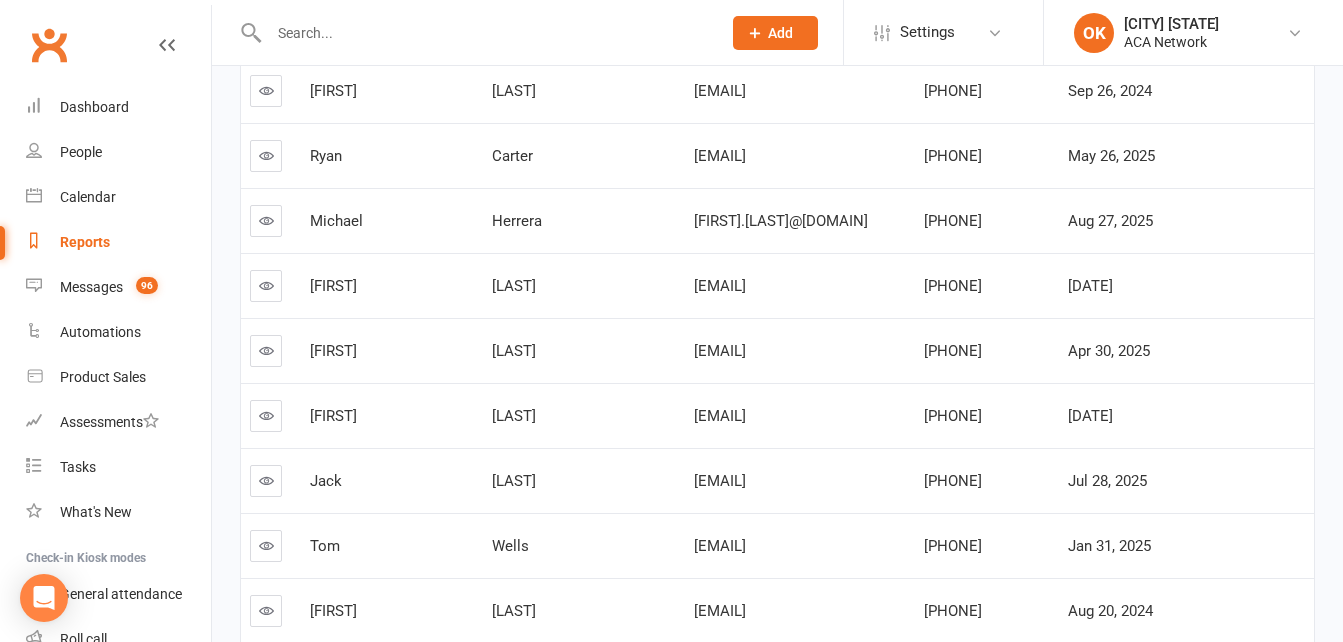 click at bounding box center [266, 220] 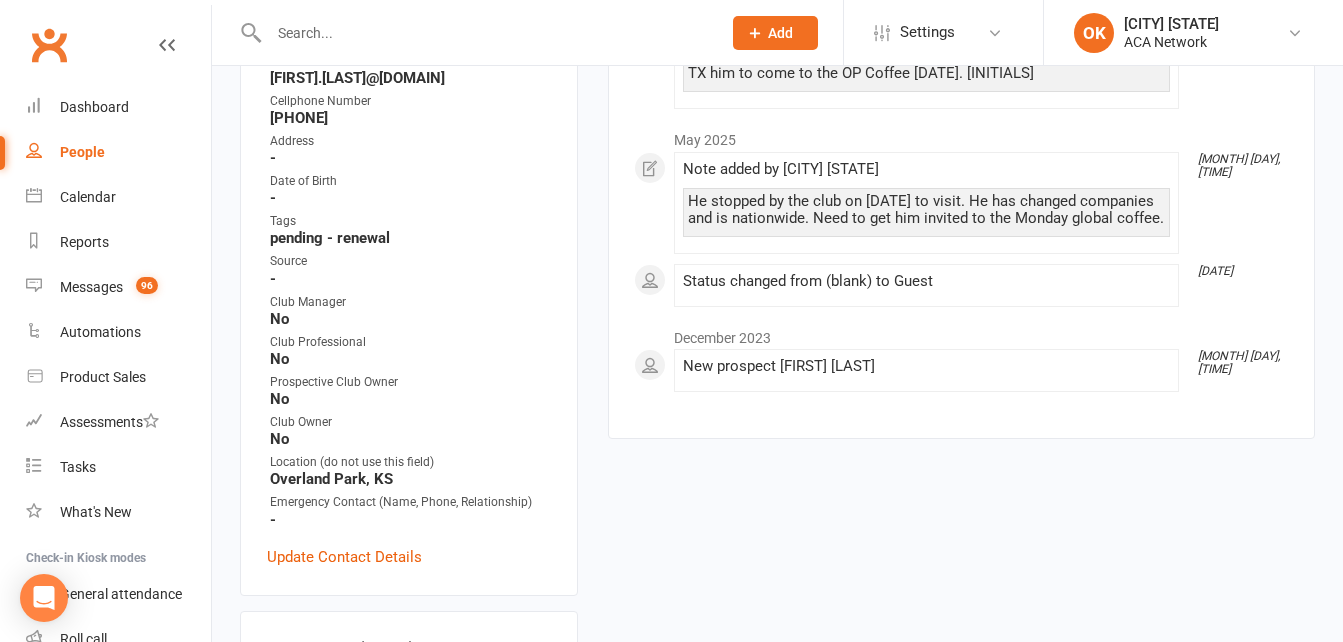 scroll, scrollTop: 0, scrollLeft: 0, axis: both 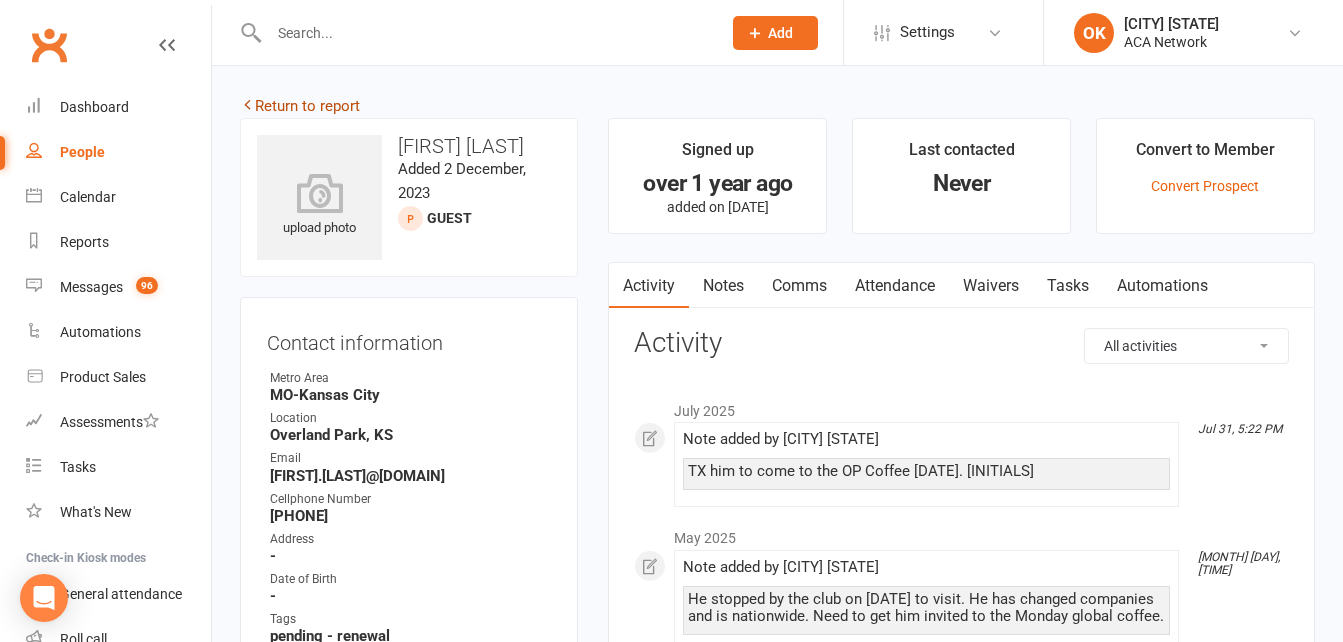 click on "Return to report" at bounding box center [300, 106] 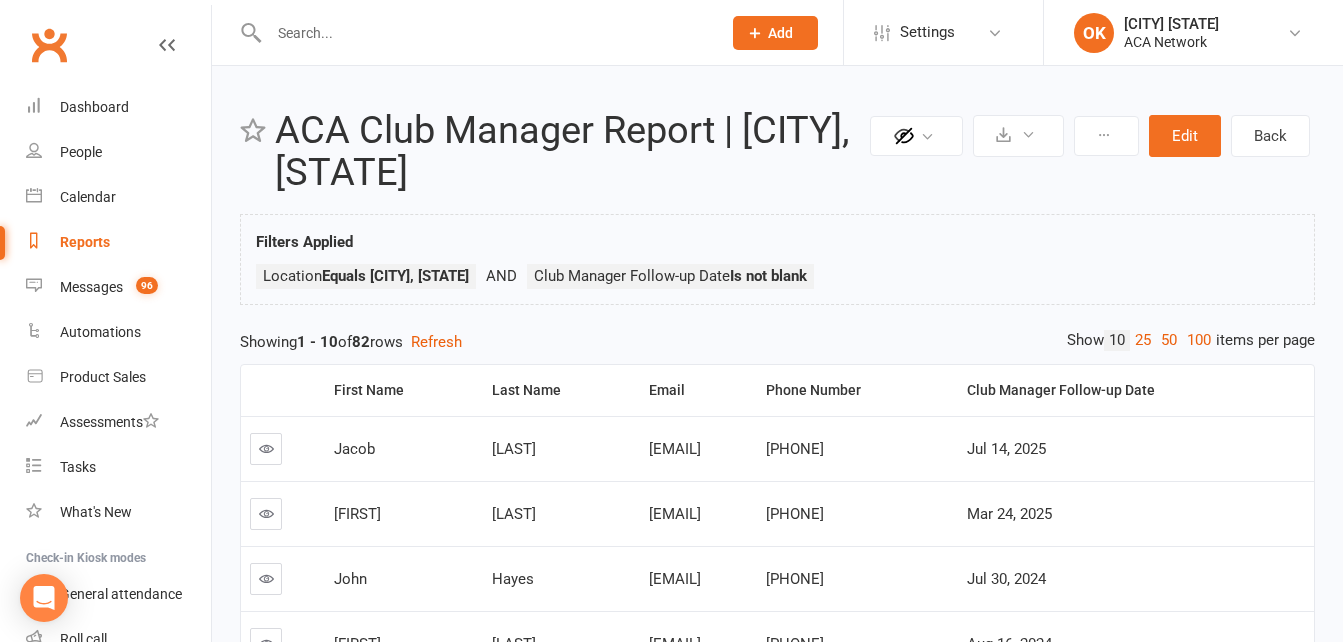 click on "Reports" at bounding box center (85, 242) 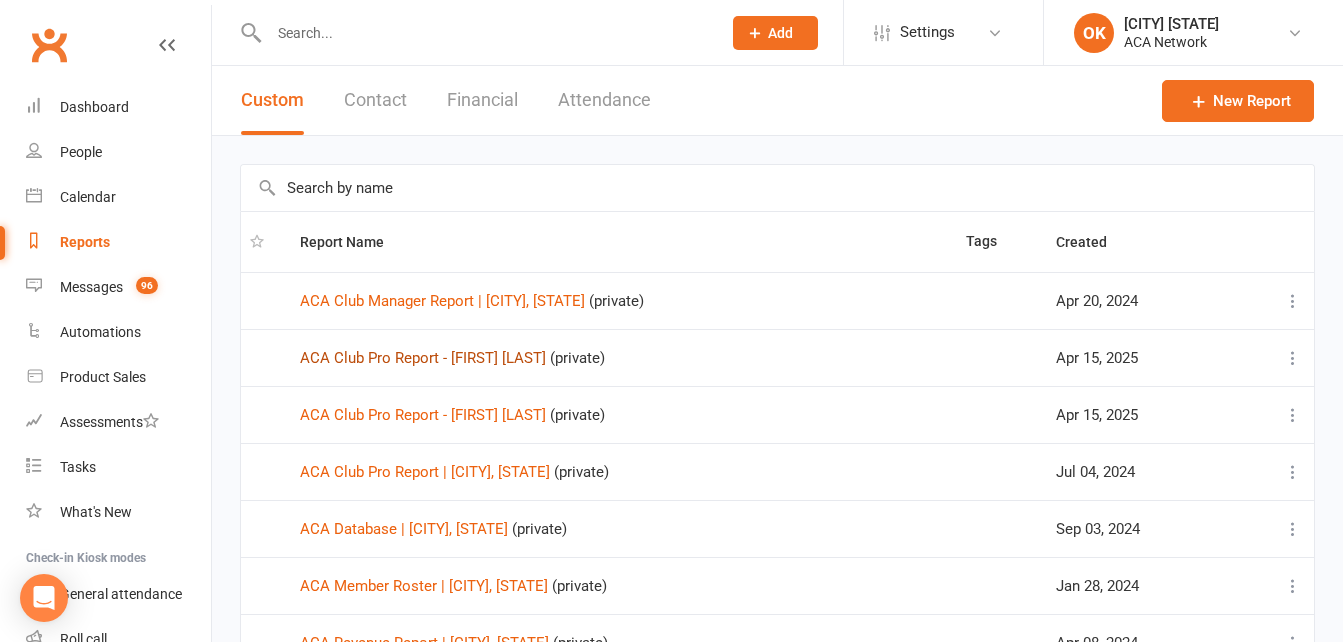 click on "ACA Club Pro Report - [FIRST] [LAST]" at bounding box center [423, 358] 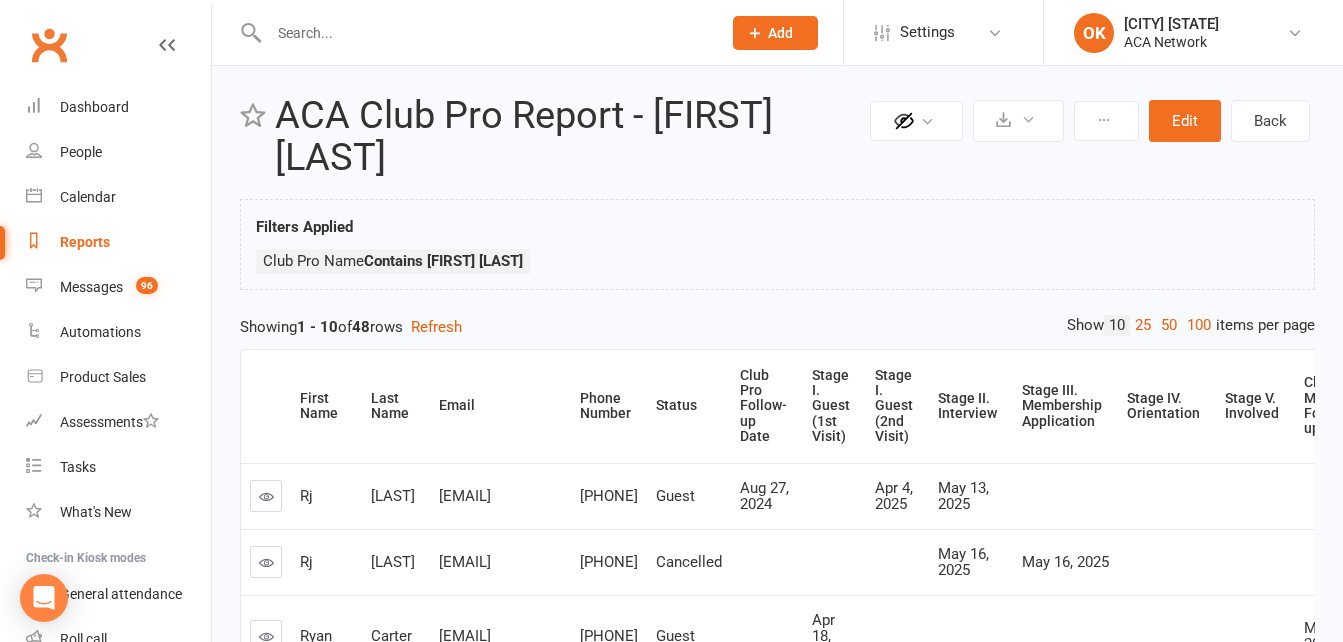 scroll, scrollTop: 0, scrollLeft: 0, axis: both 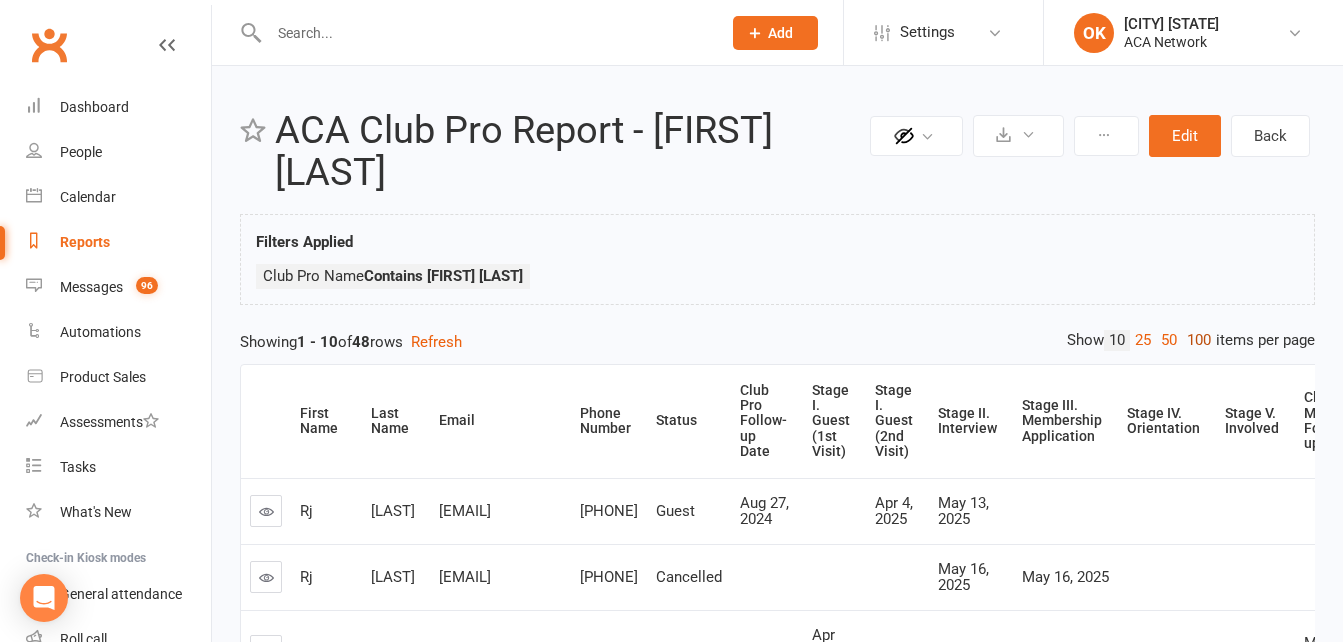 click on "100" at bounding box center (1199, 340) 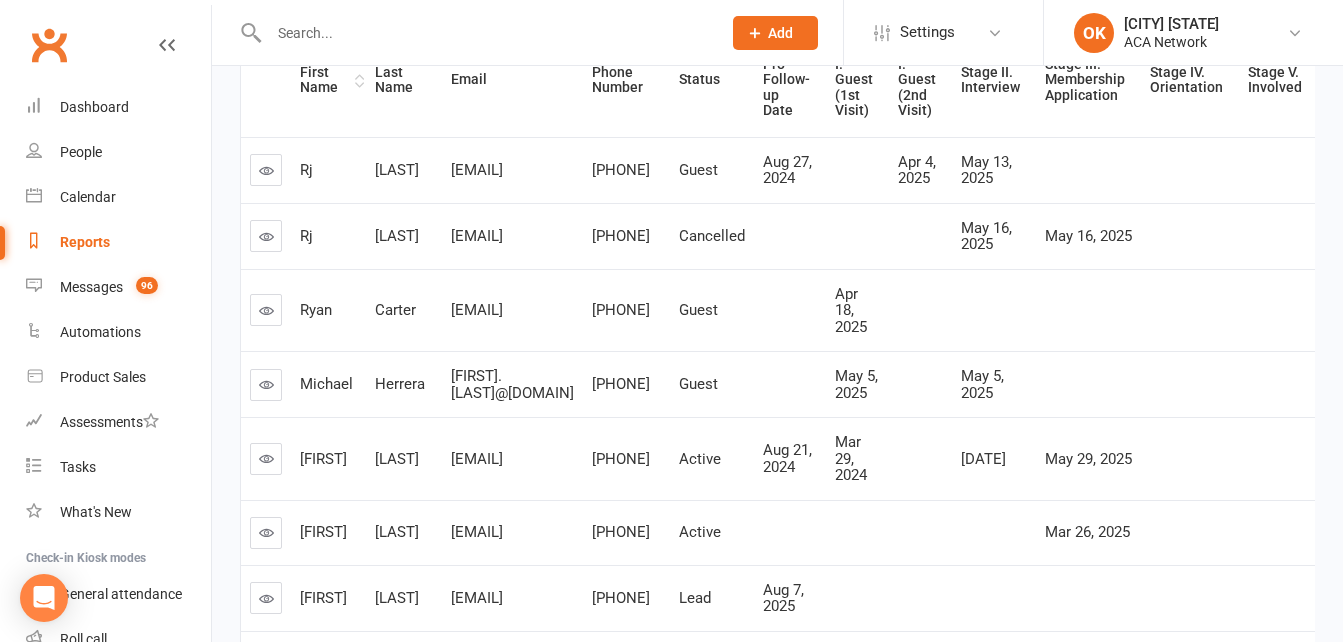 scroll, scrollTop: 400, scrollLeft: 0, axis: vertical 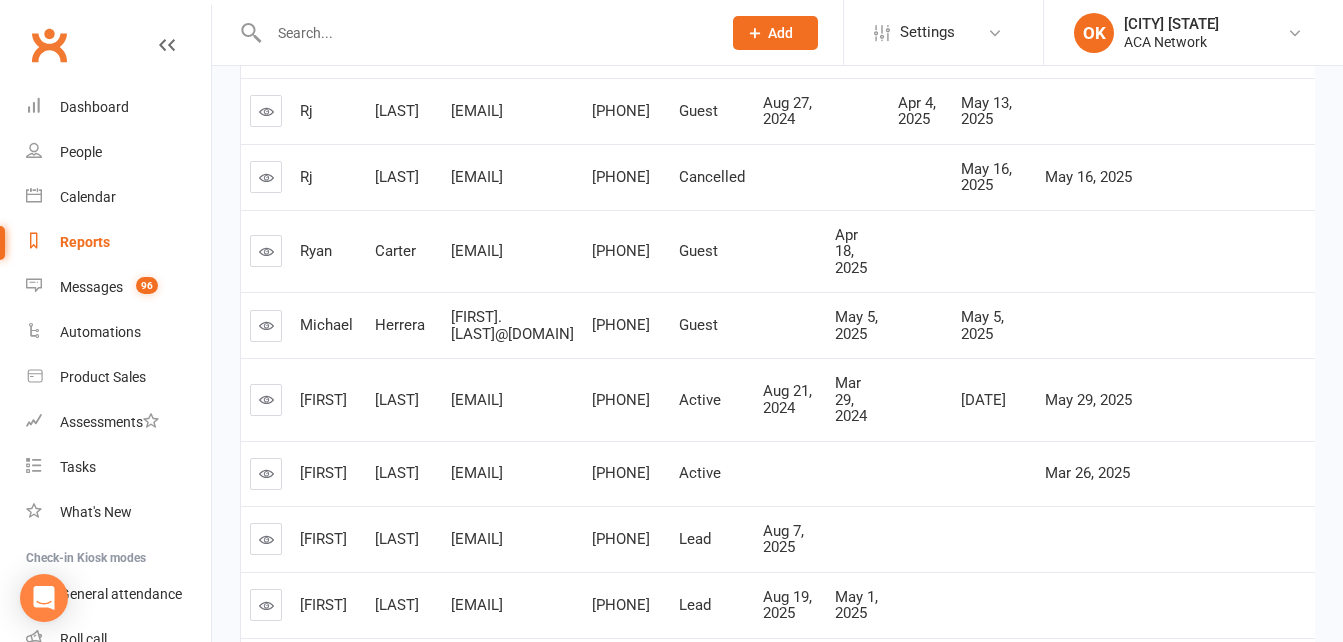 click at bounding box center [266, 325] 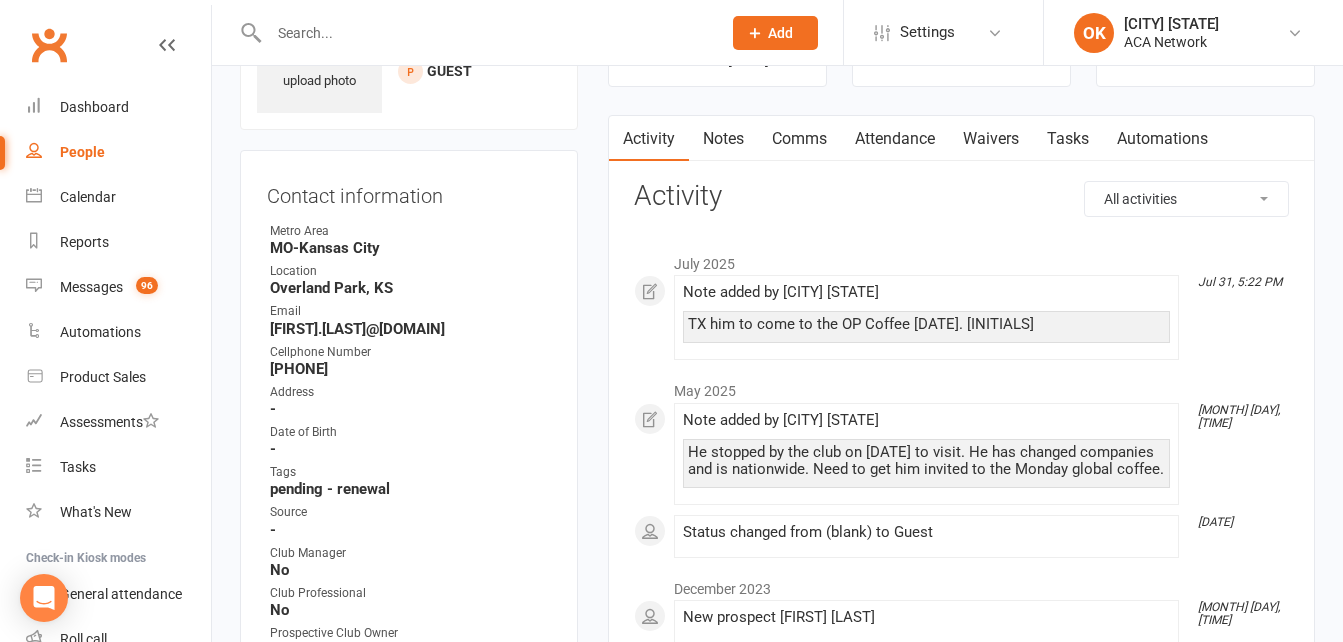 scroll, scrollTop: 100, scrollLeft: 0, axis: vertical 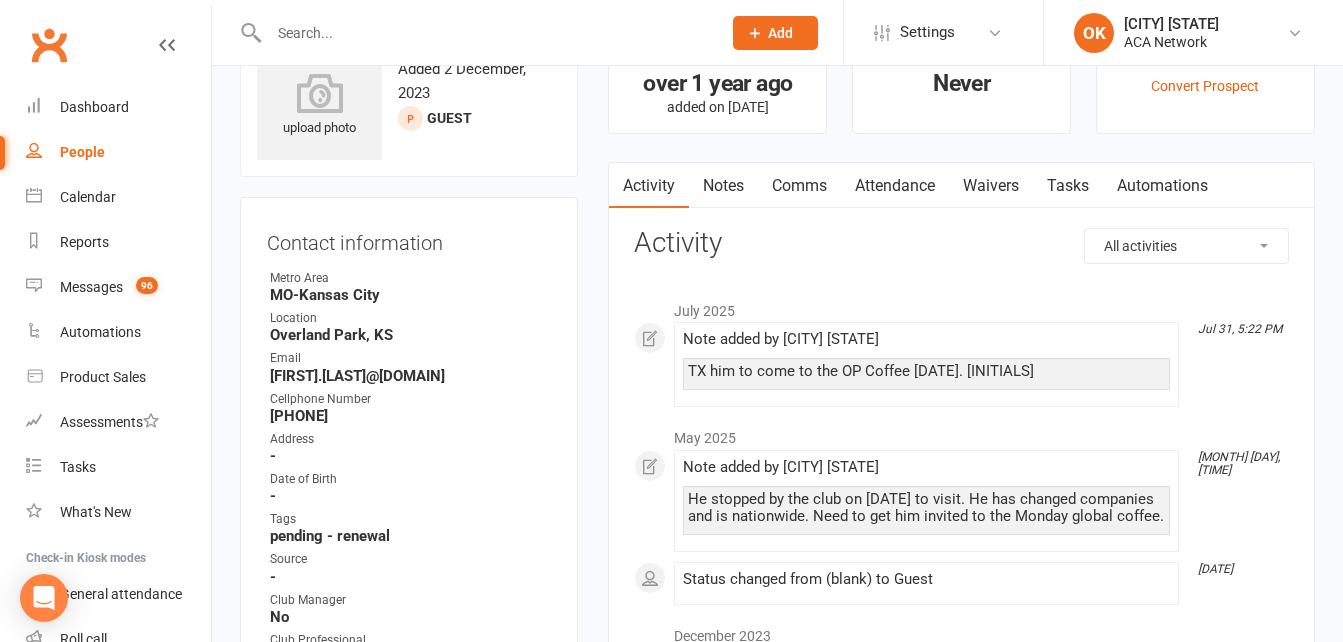 click on "Notes" at bounding box center [723, 186] 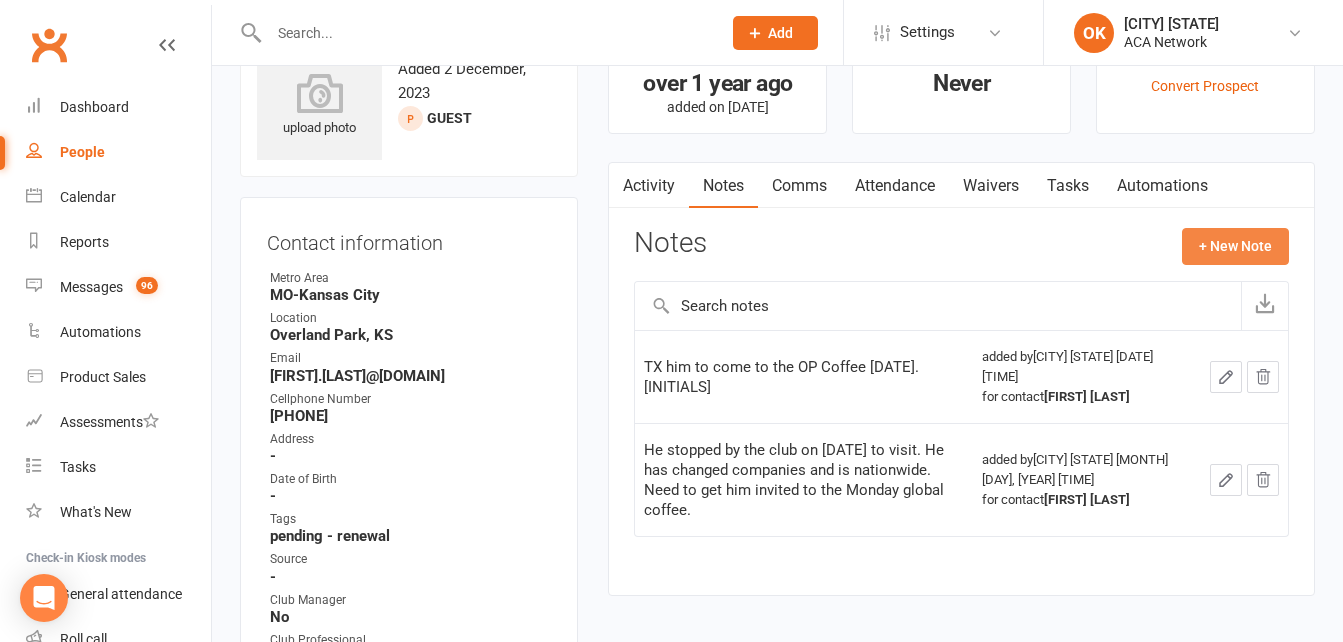click on "+ New Note" at bounding box center [1235, 246] 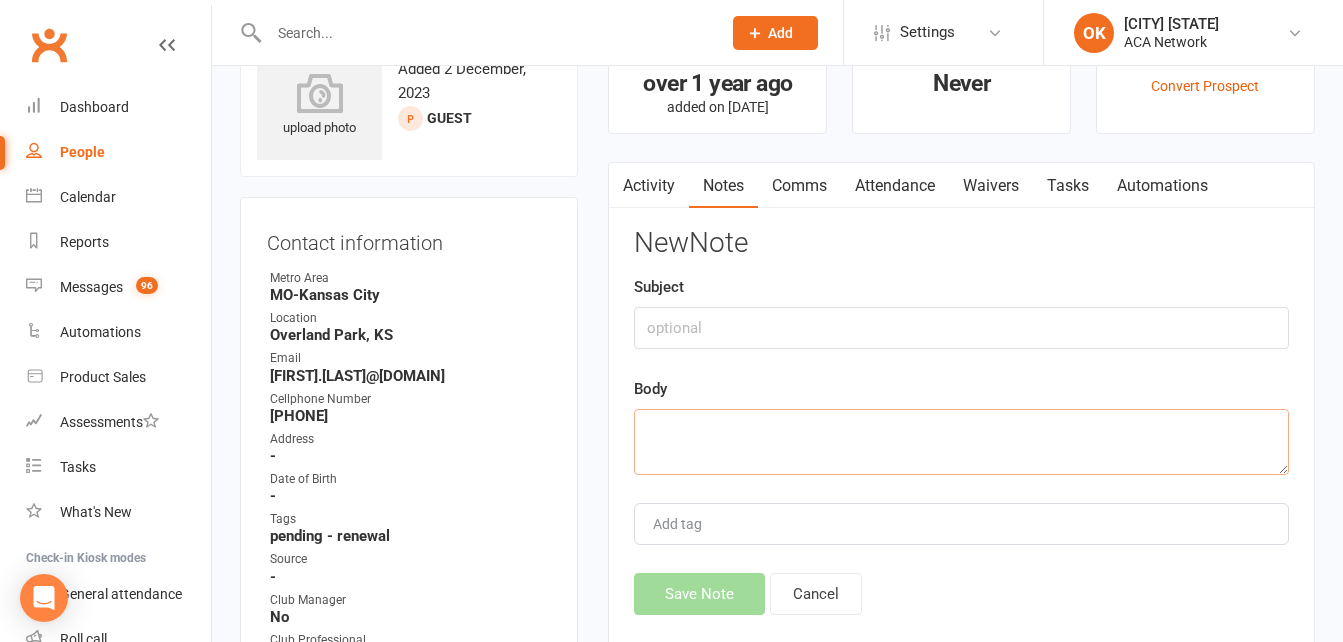 click at bounding box center (961, 442) 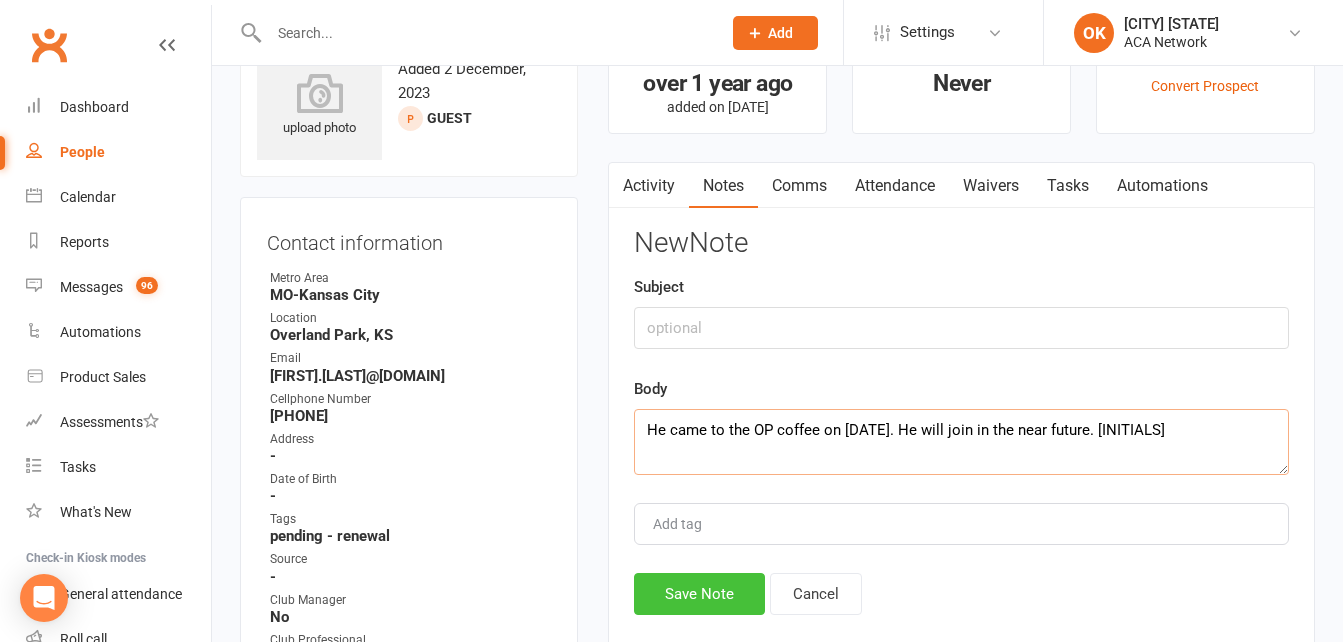 type on "He came to the OP coffee on [DATE]. He will join in the near future. [INITIALS]" 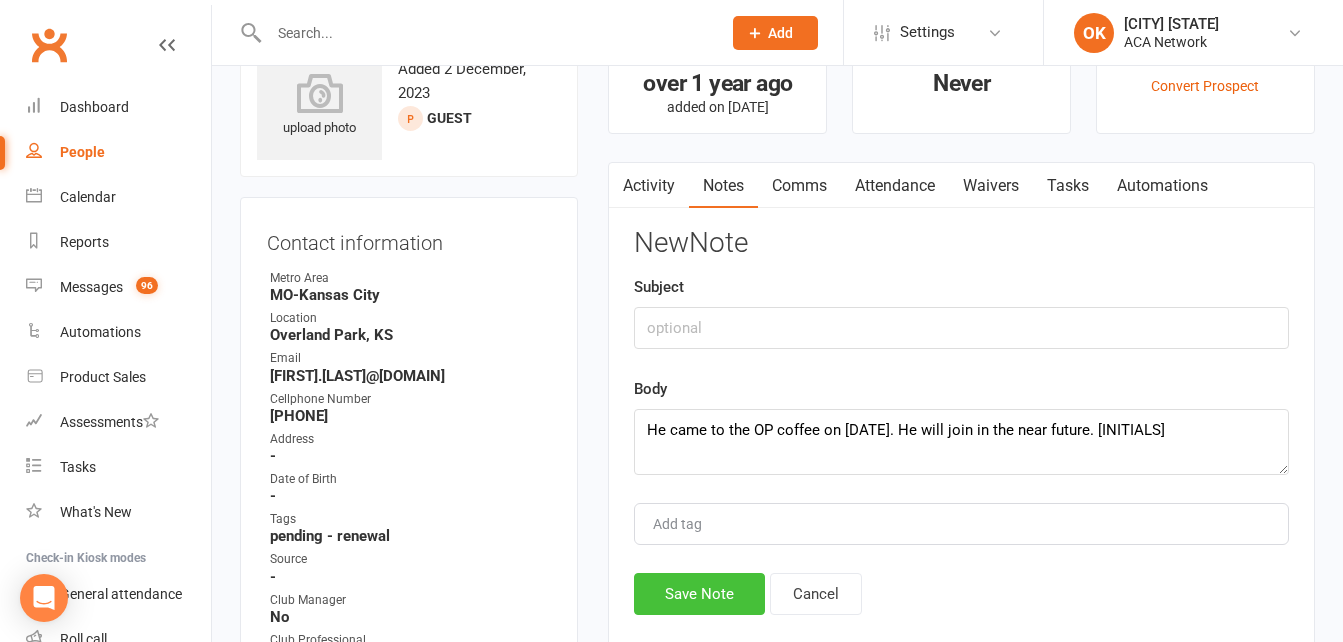 click on "Save Note" at bounding box center (699, 594) 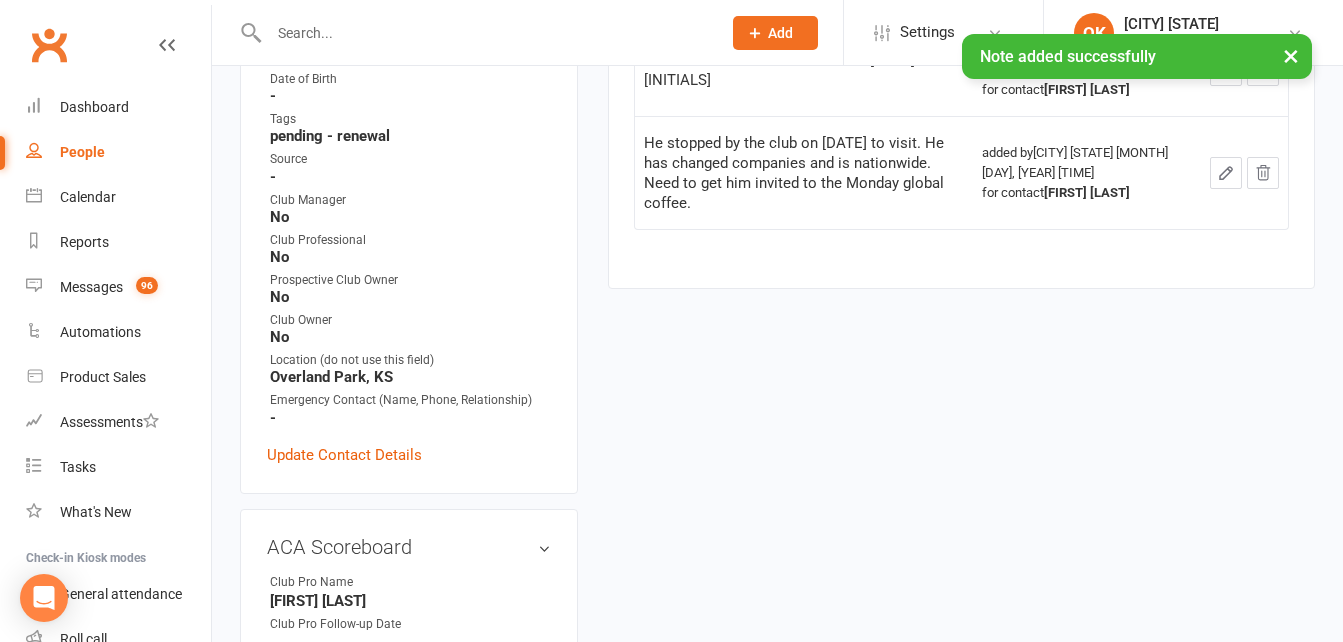 scroll, scrollTop: 800, scrollLeft: 0, axis: vertical 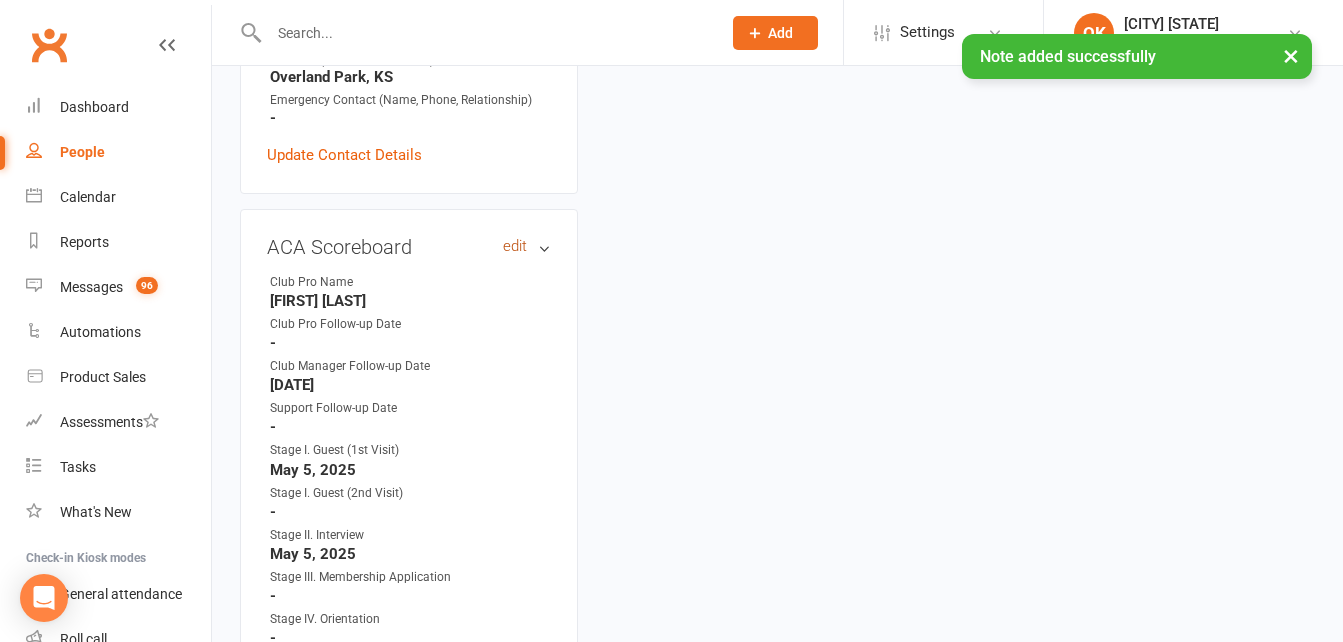 click on "edit" at bounding box center (515, 246) 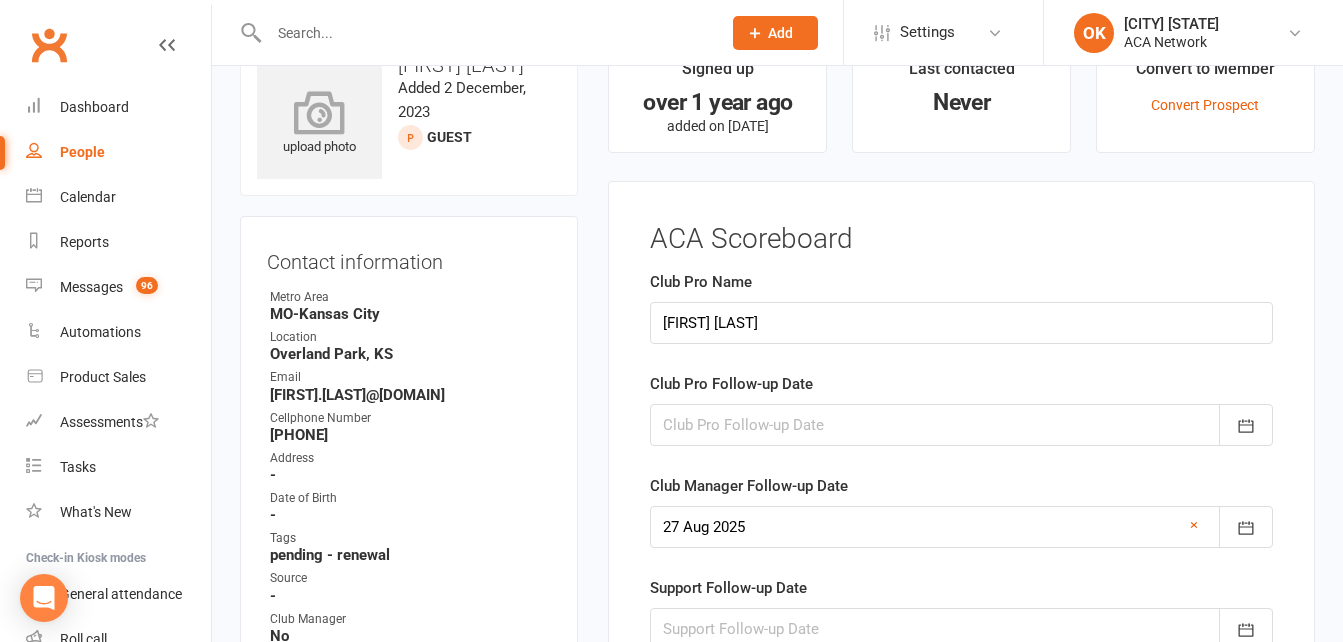scroll, scrollTop: 0, scrollLeft: 0, axis: both 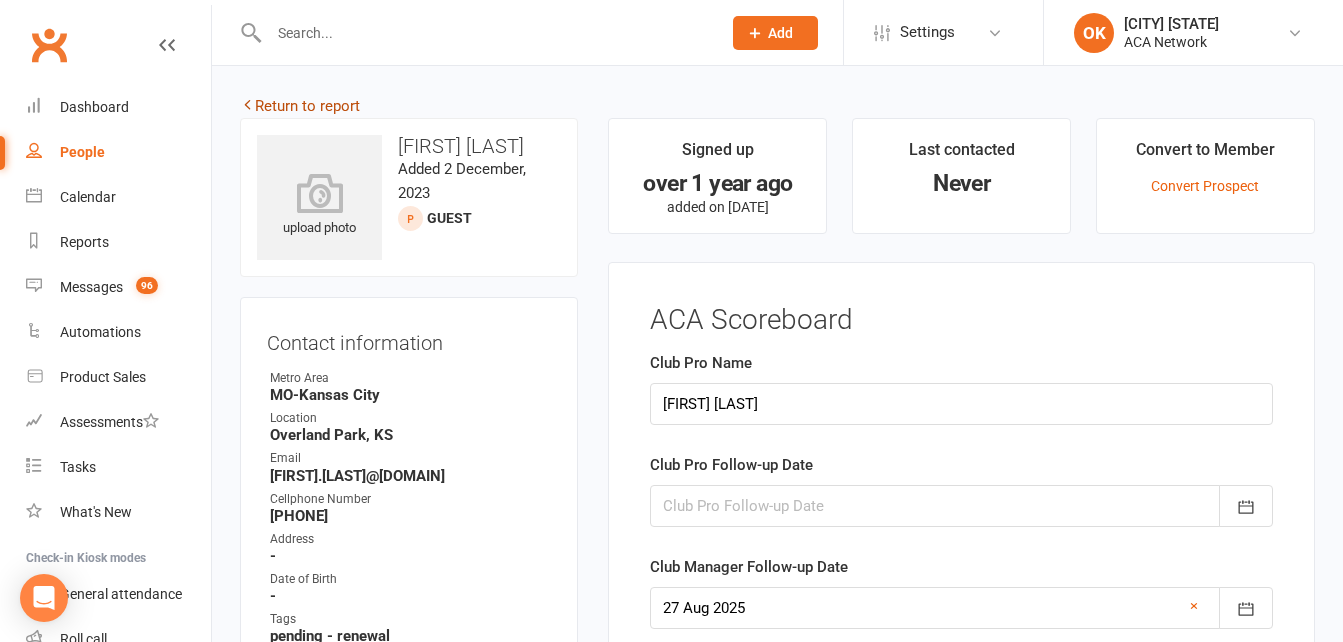 click on "Return to report" at bounding box center (300, 106) 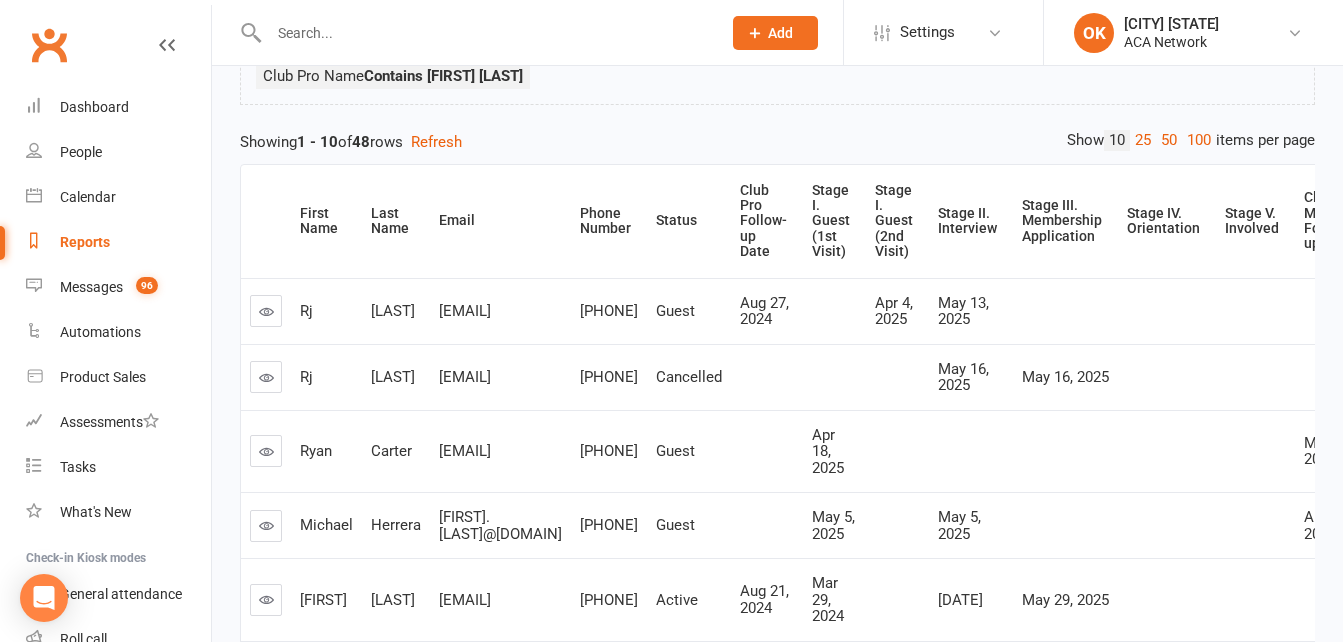 scroll, scrollTop: 300, scrollLeft: 0, axis: vertical 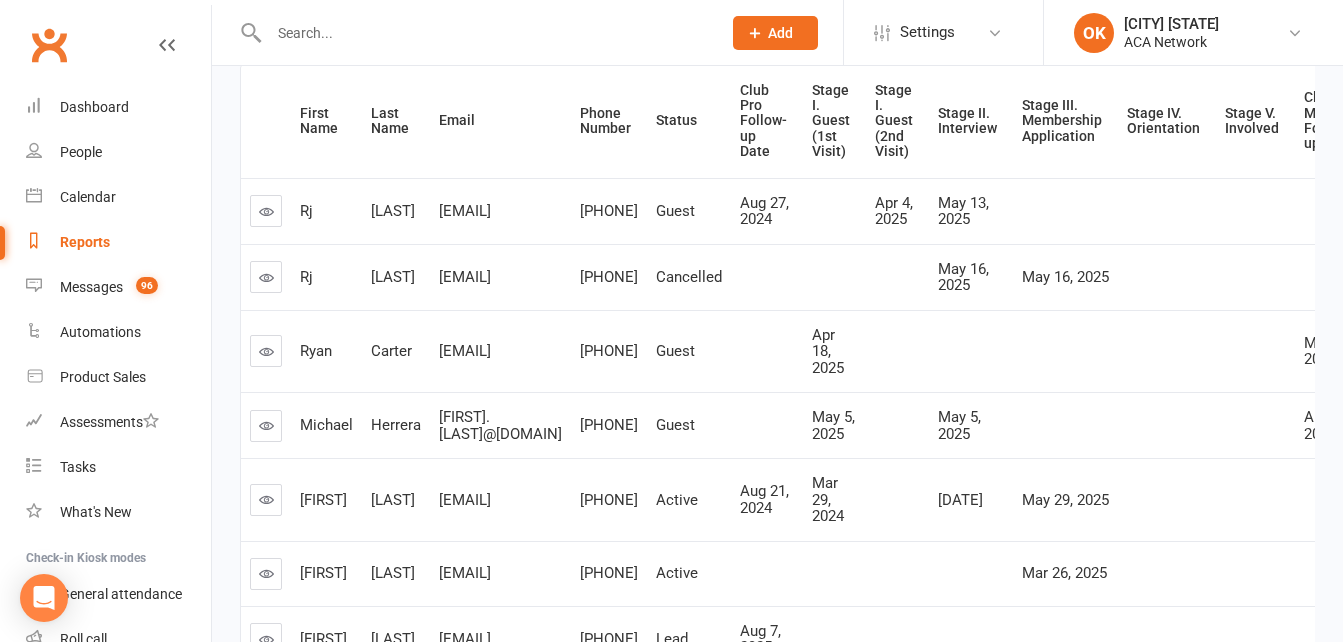 click at bounding box center [266, 425] 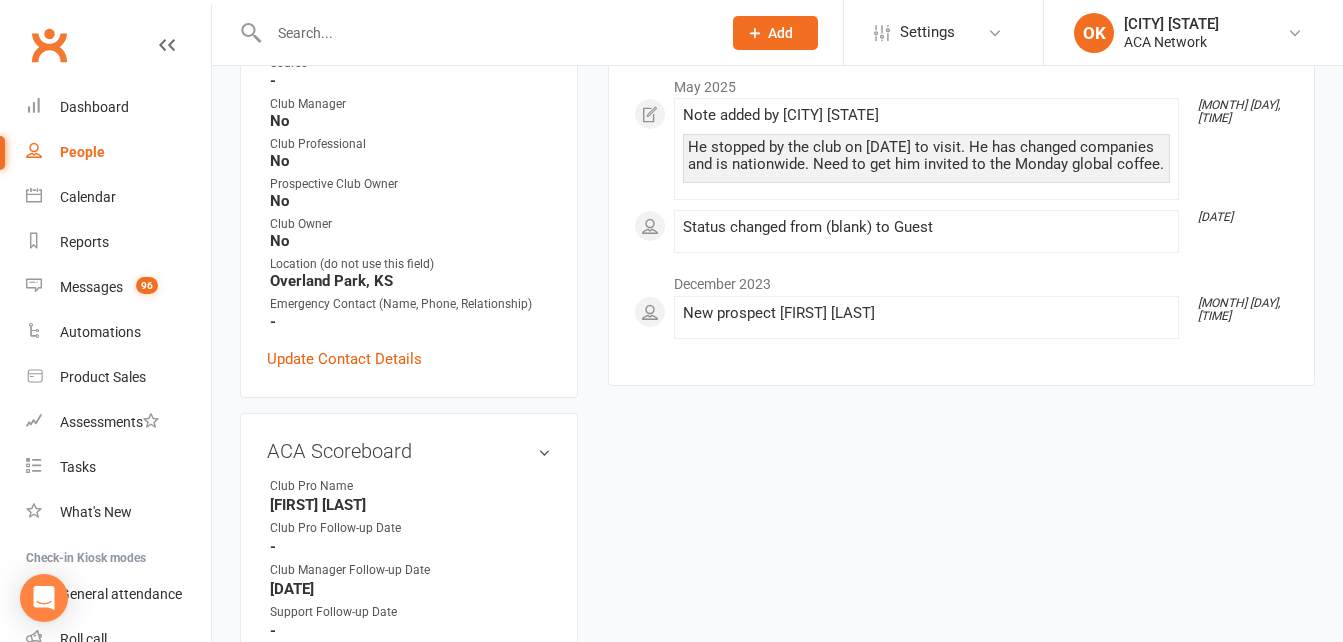 scroll, scrollTop: 600, scrollLeft: 0, axis: vertical 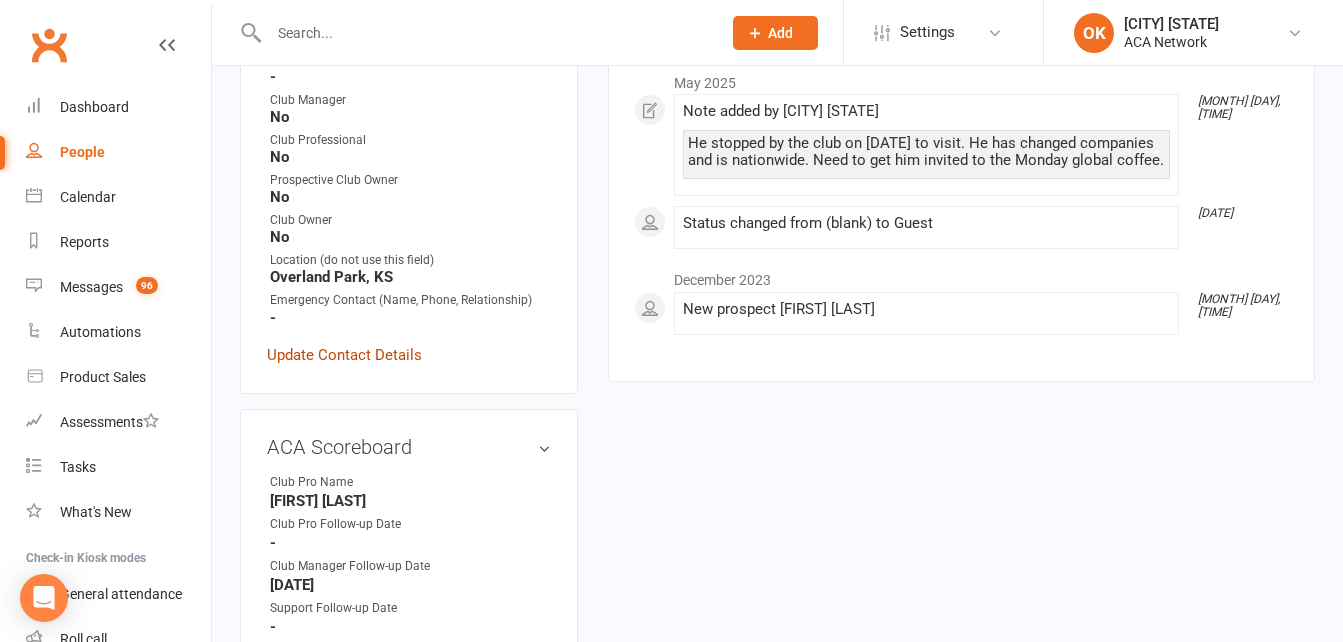 click on "Update Contact Details" at bounding box center (344, 355) 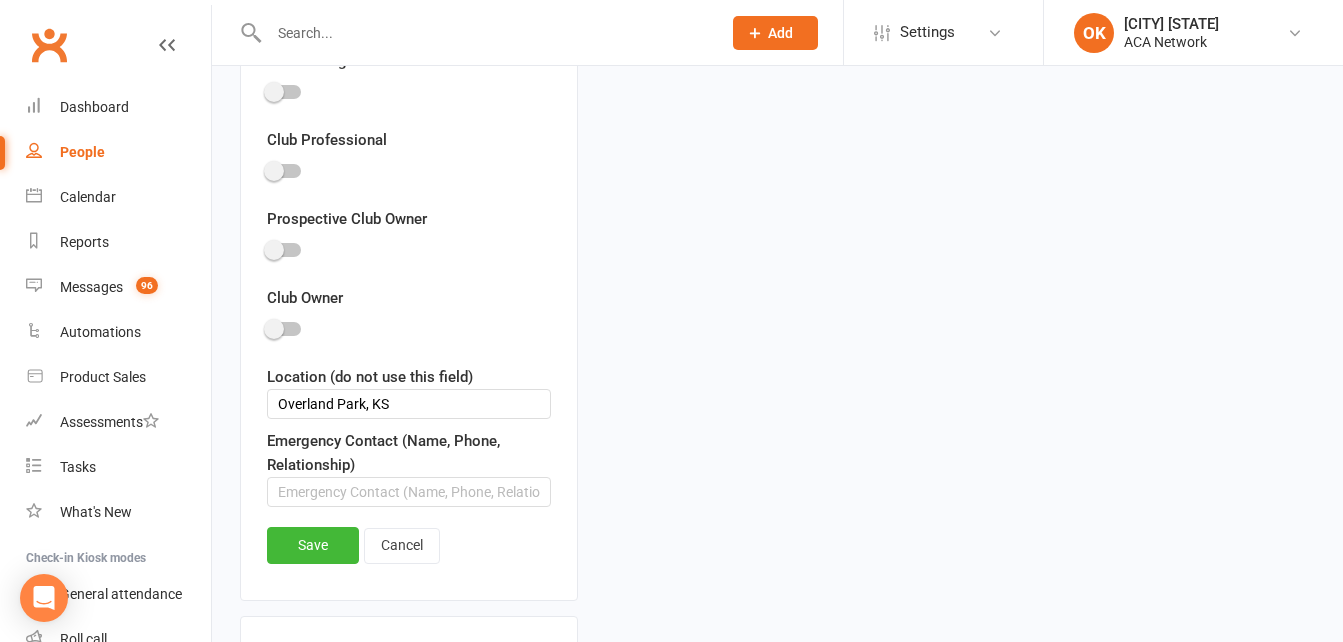 scroll, scrollTop: 1418, scrollLeft: 0, axis: vertical 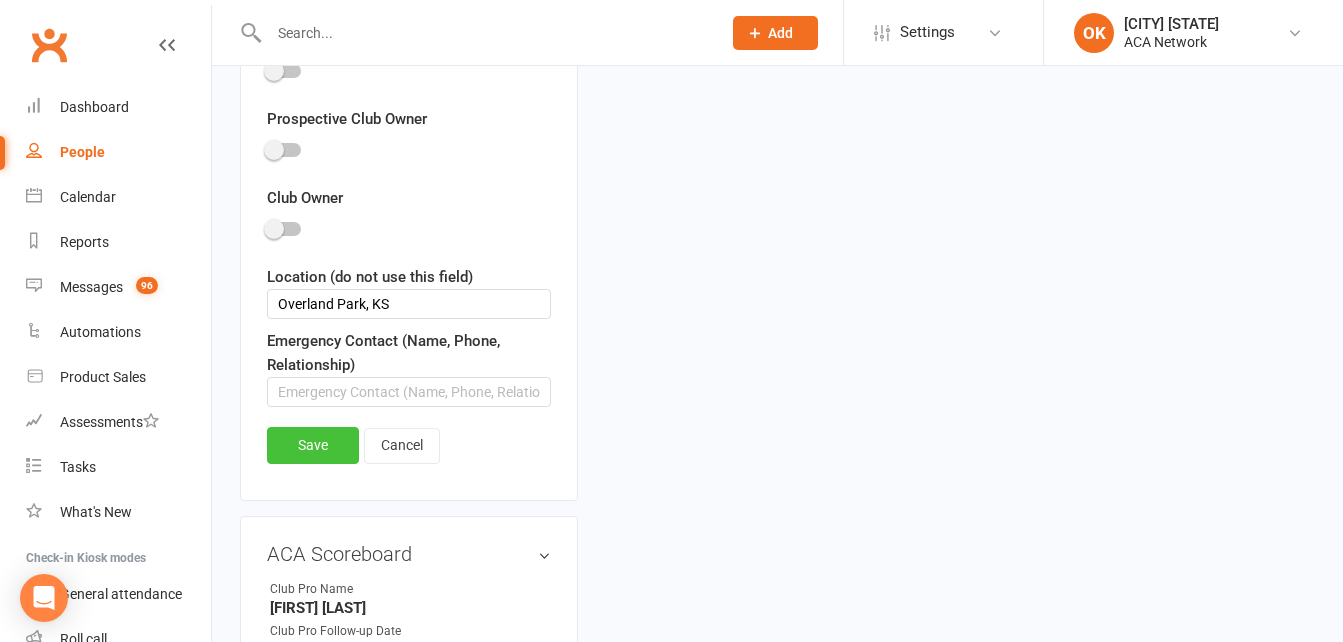 click on "Save" at bounding box center [313, 445] 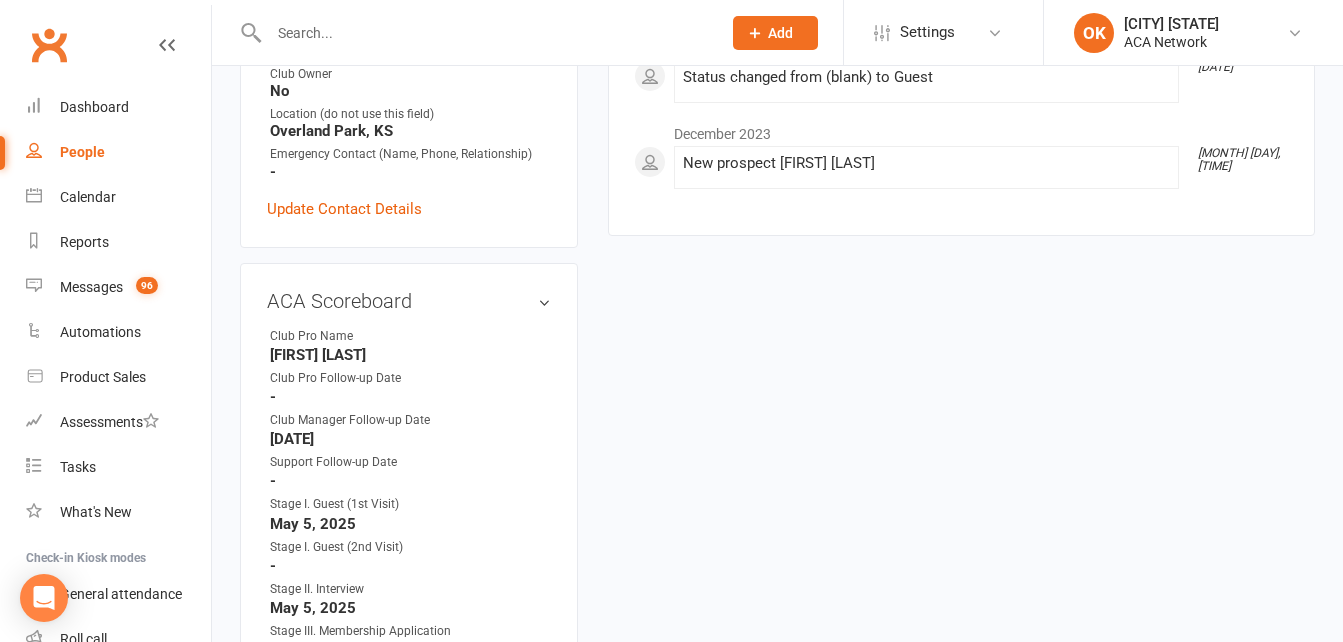 scroll, scrollTop: 818, scrollLeft: 0, axis: vertical 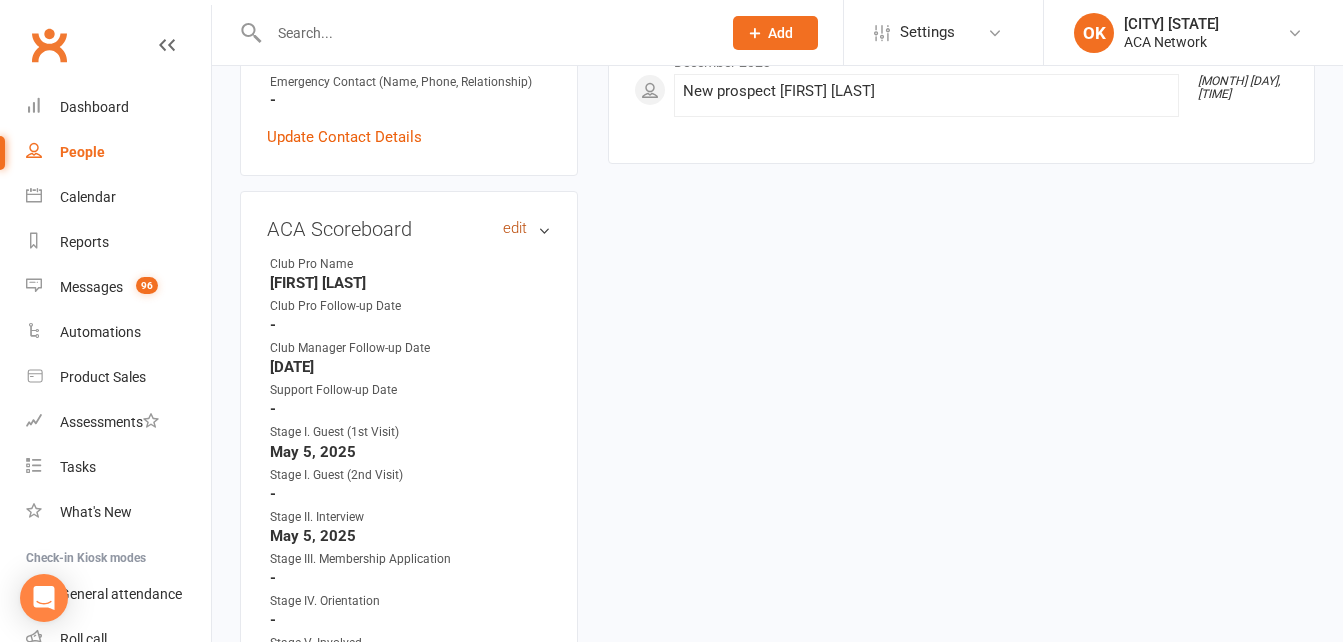 click on "edit" at bounding box center [515, 228] 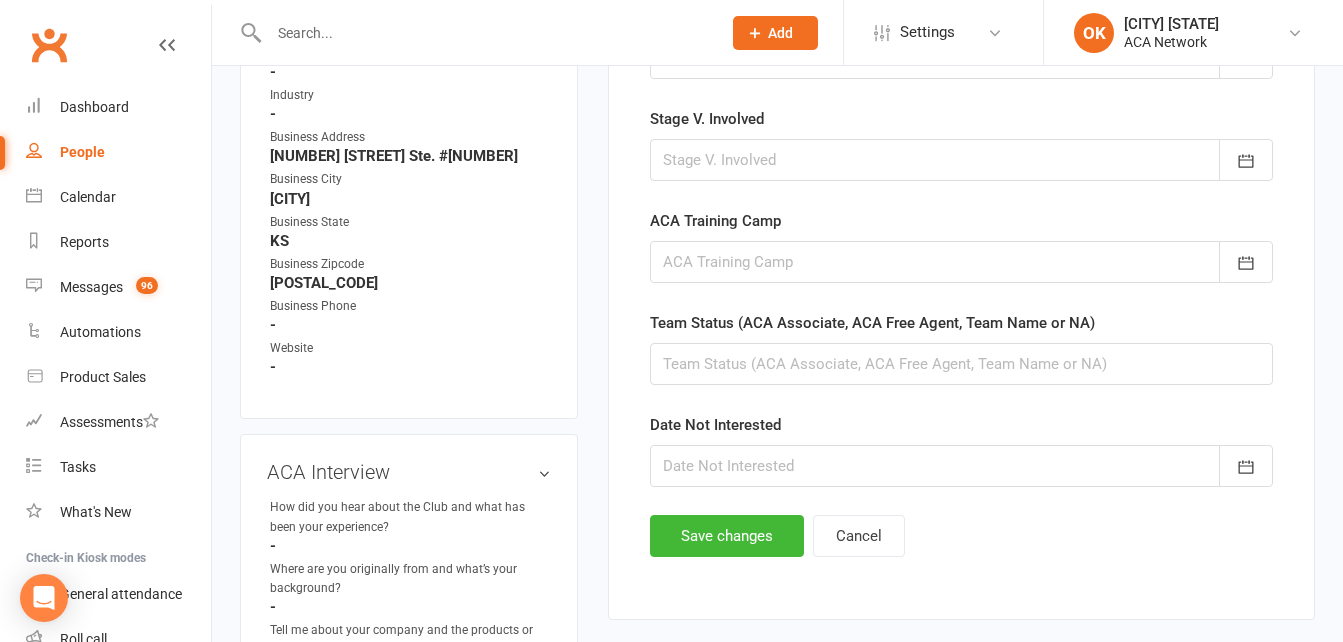 scroll, scrollTop: 1262, scrollLeft: 0, axis: vertical 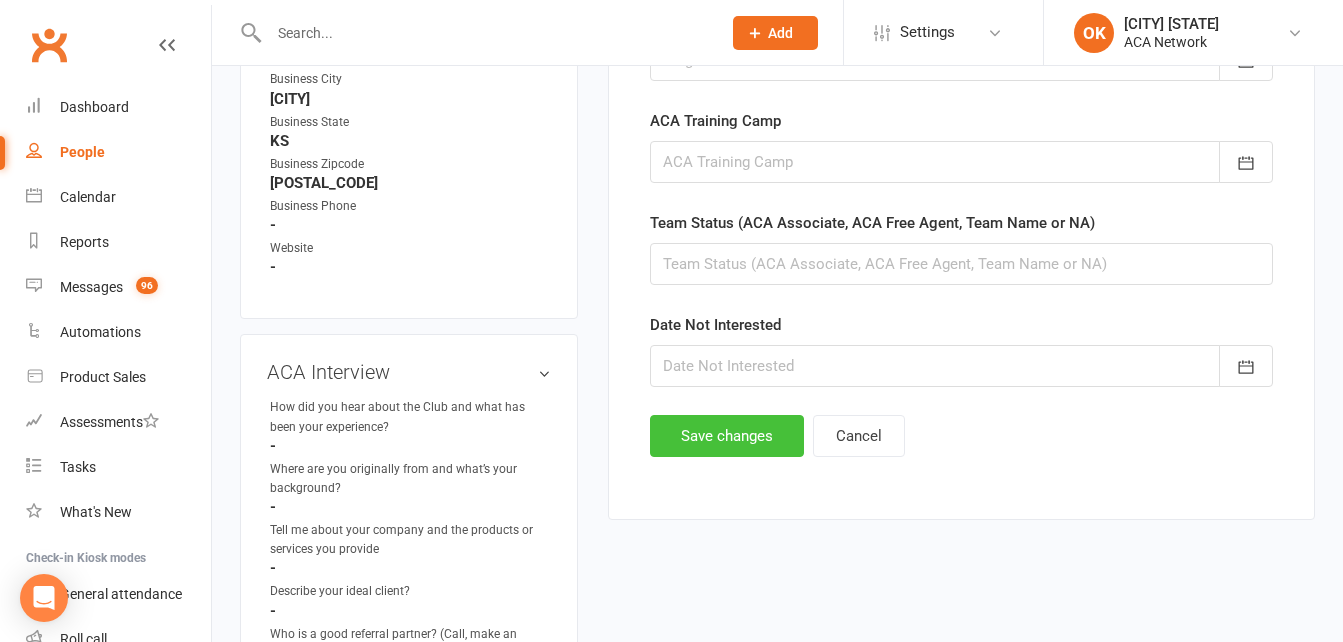 click on "Save changes" at bounding box center (727, 436) 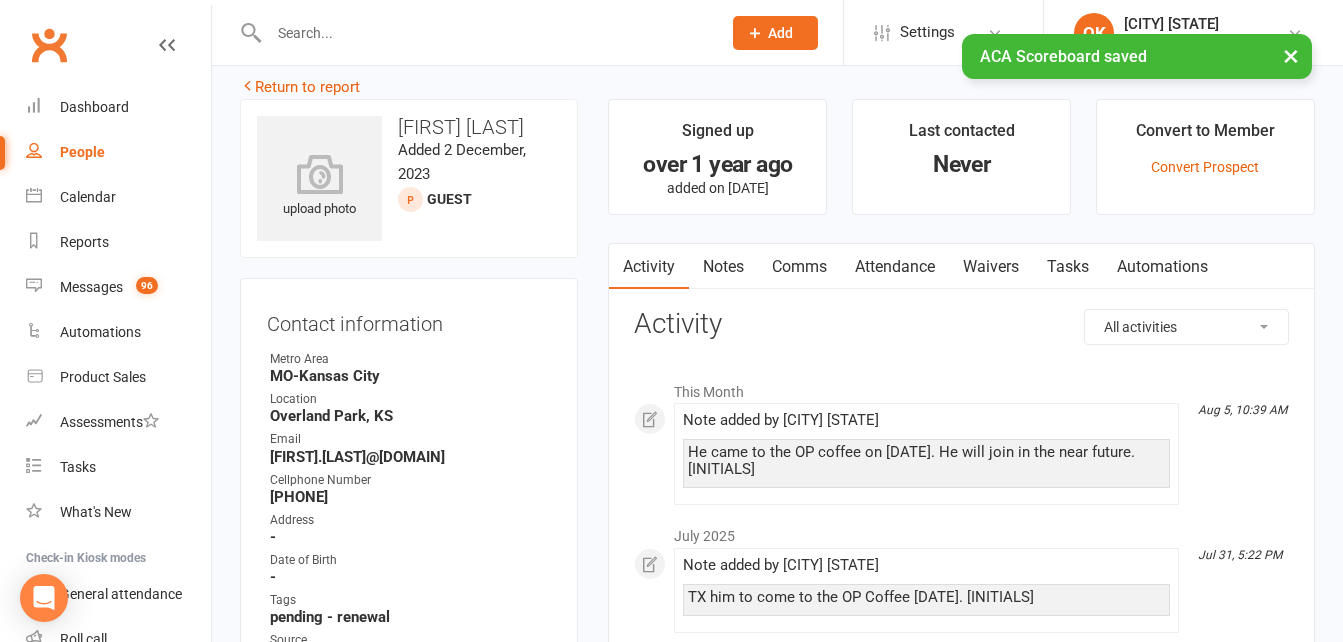scroll, scrollTop: 0, scrollLeft: 0, axis: both 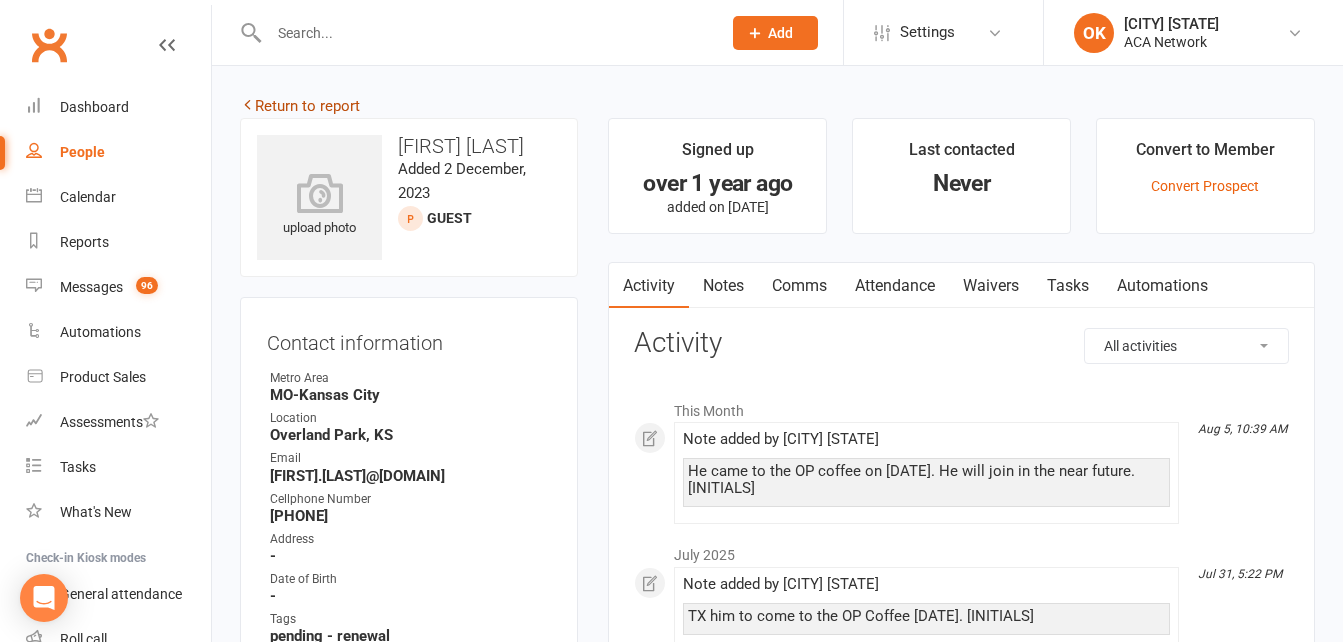 click on "Return to report" at bounding box center (300, 106) 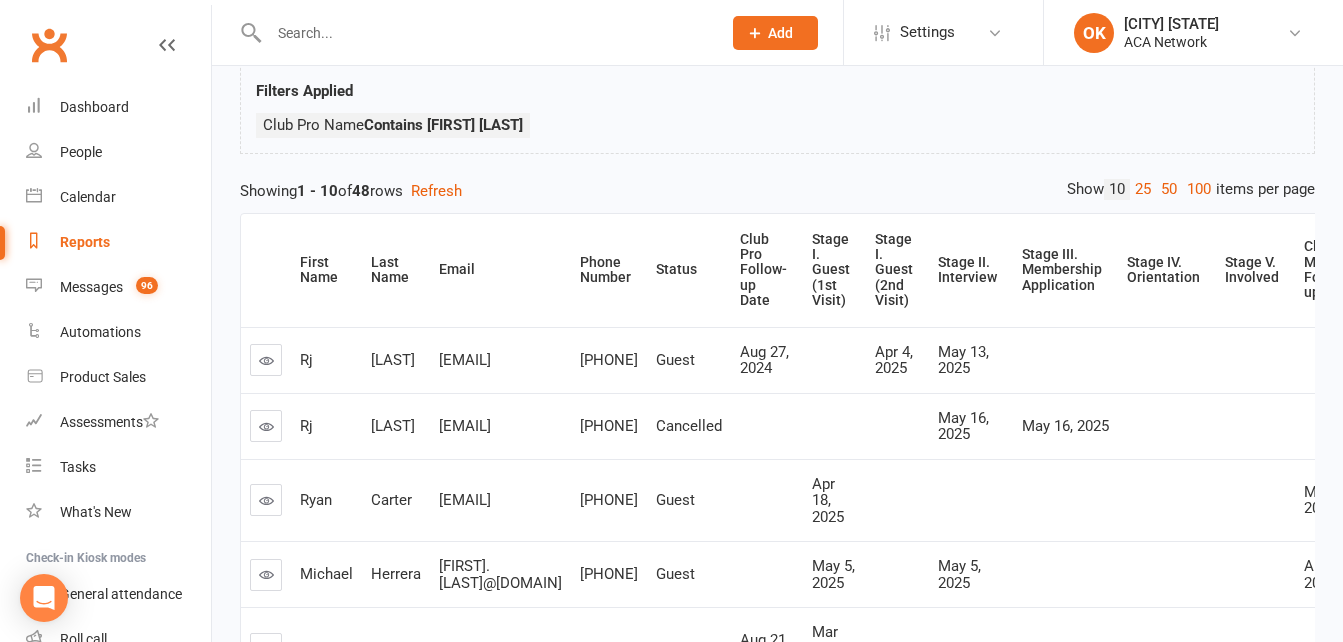 scroll, scrollTop: 300, scrollLeft: 0, axis: vertical 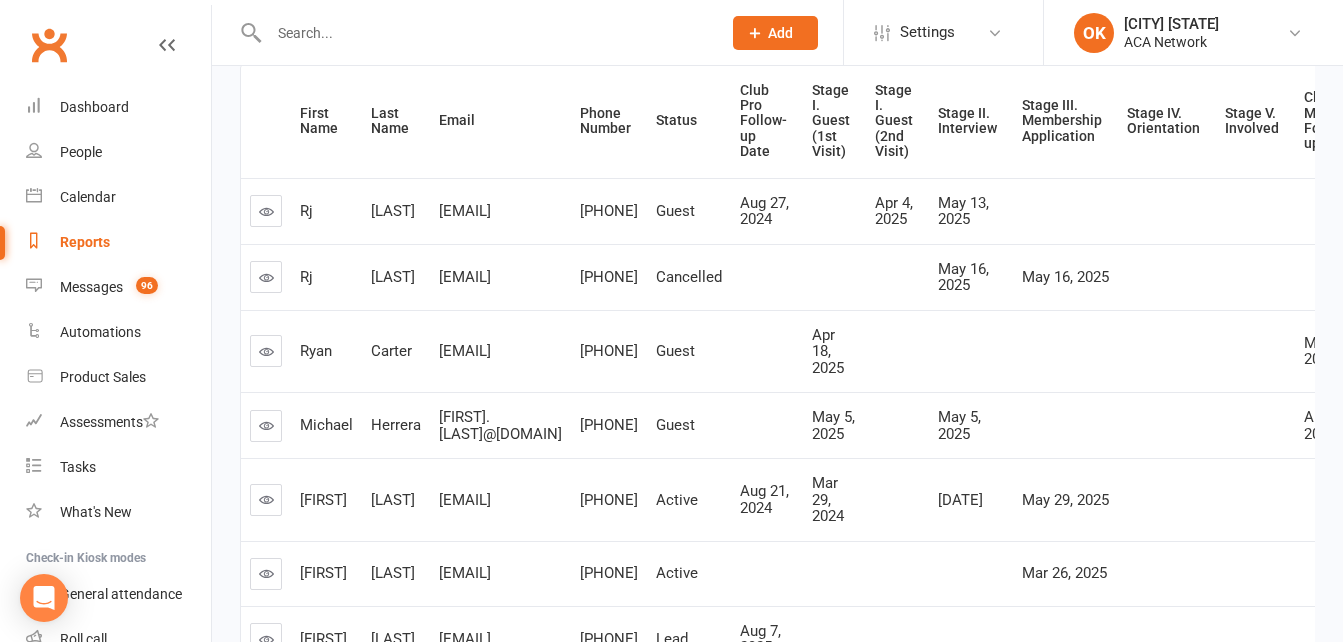 click at bounding box center (485, 33) 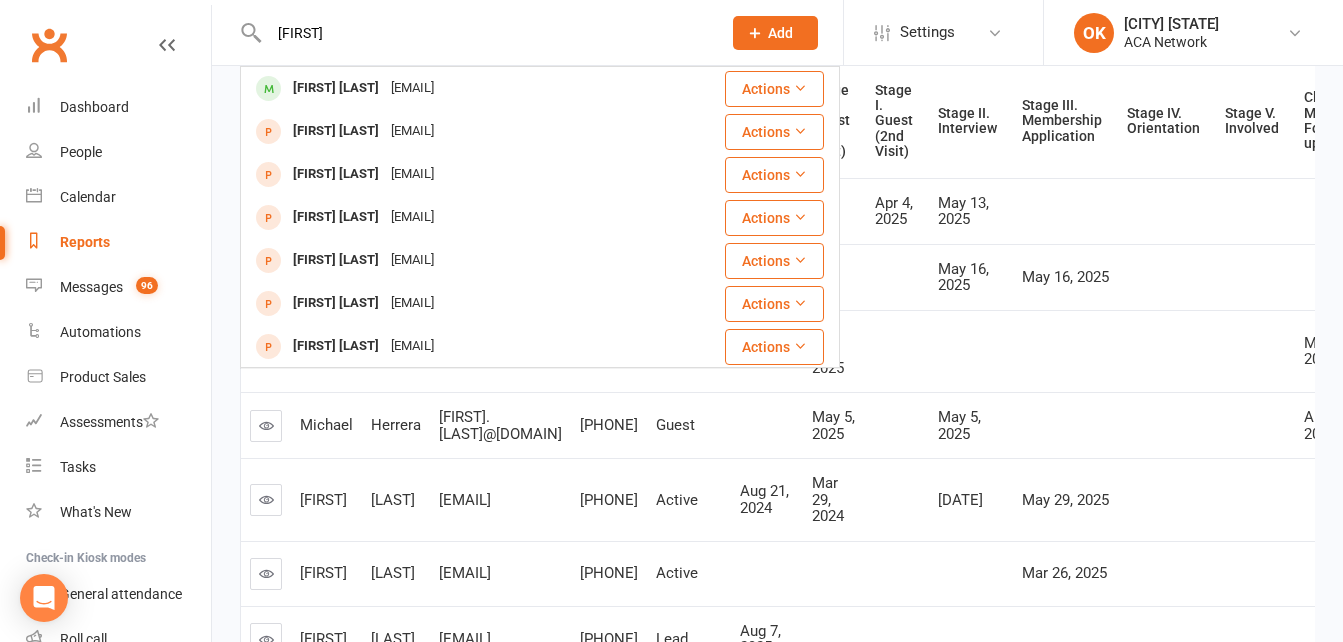 type on "[FIRST]" 